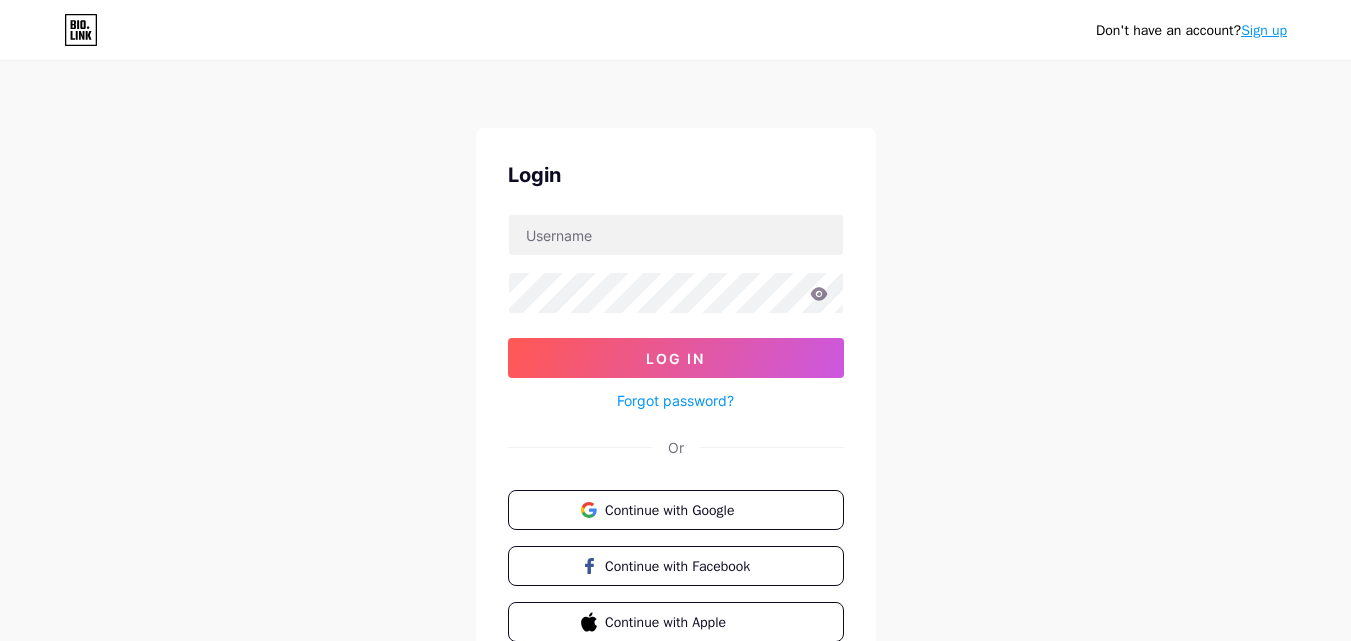 scroll, scrollTop: 0, scrollLeft: 0, axis: both 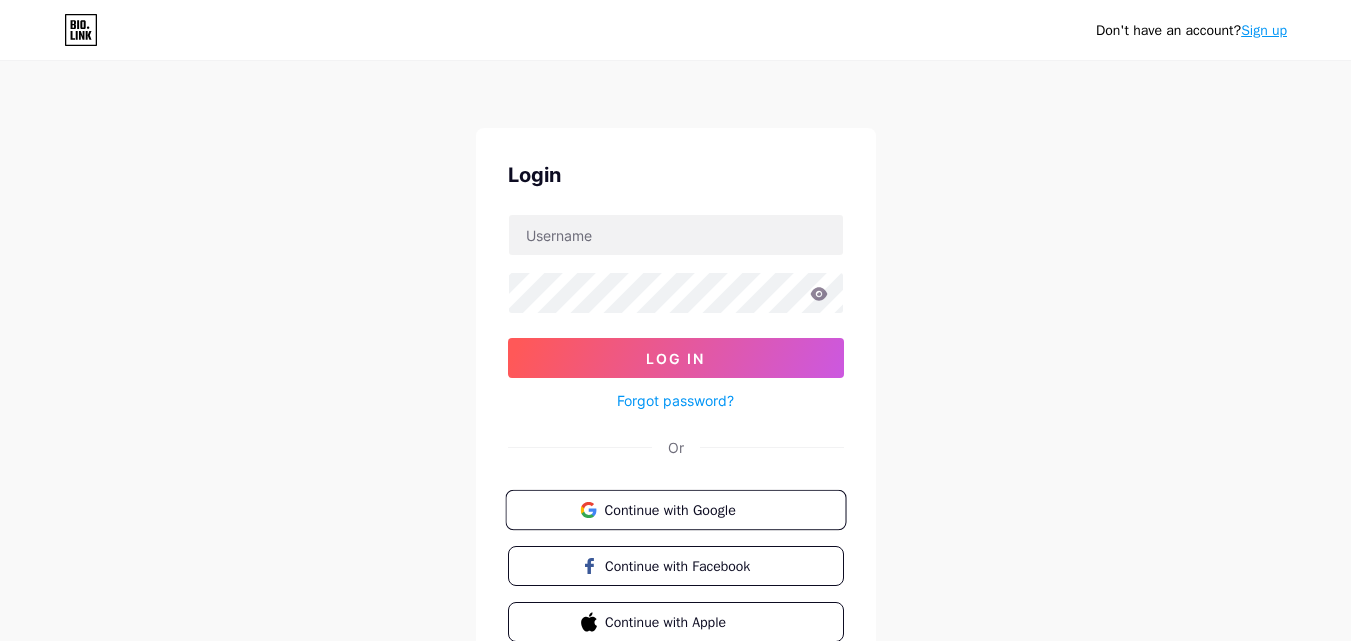 click on "Continue with Google" at bounding box center (687, 509) 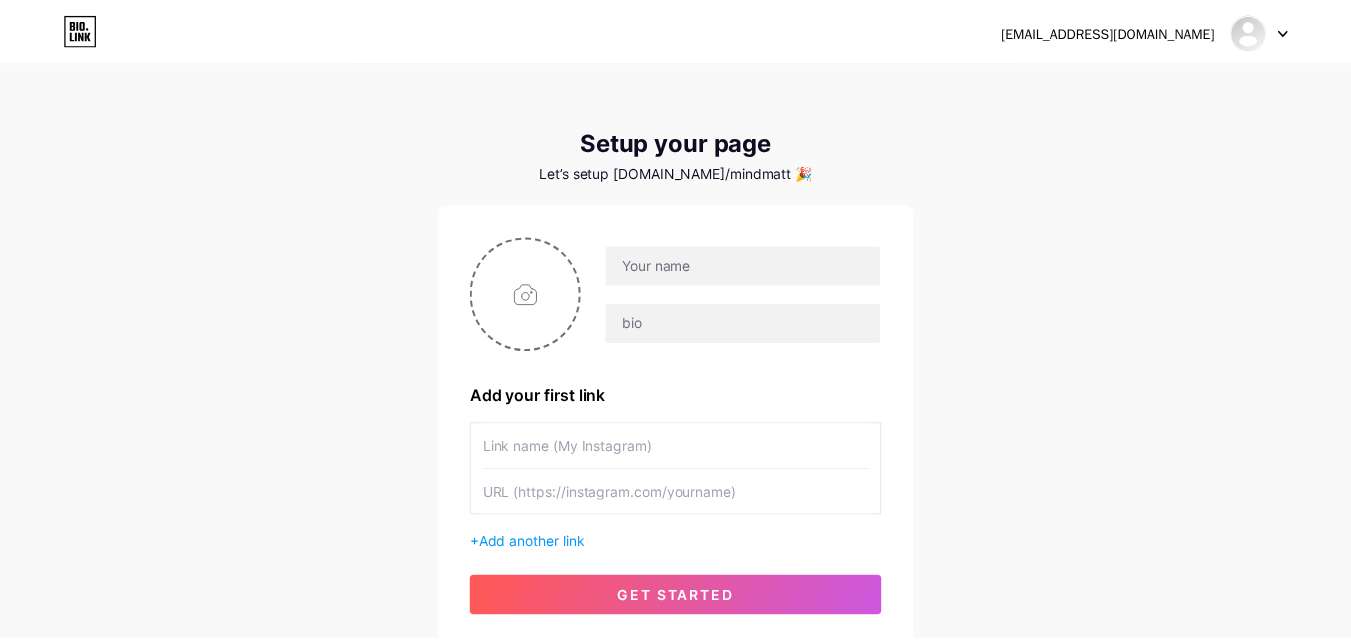 scroll, scrollTop: 0, scrollLeft: 0, axis: both 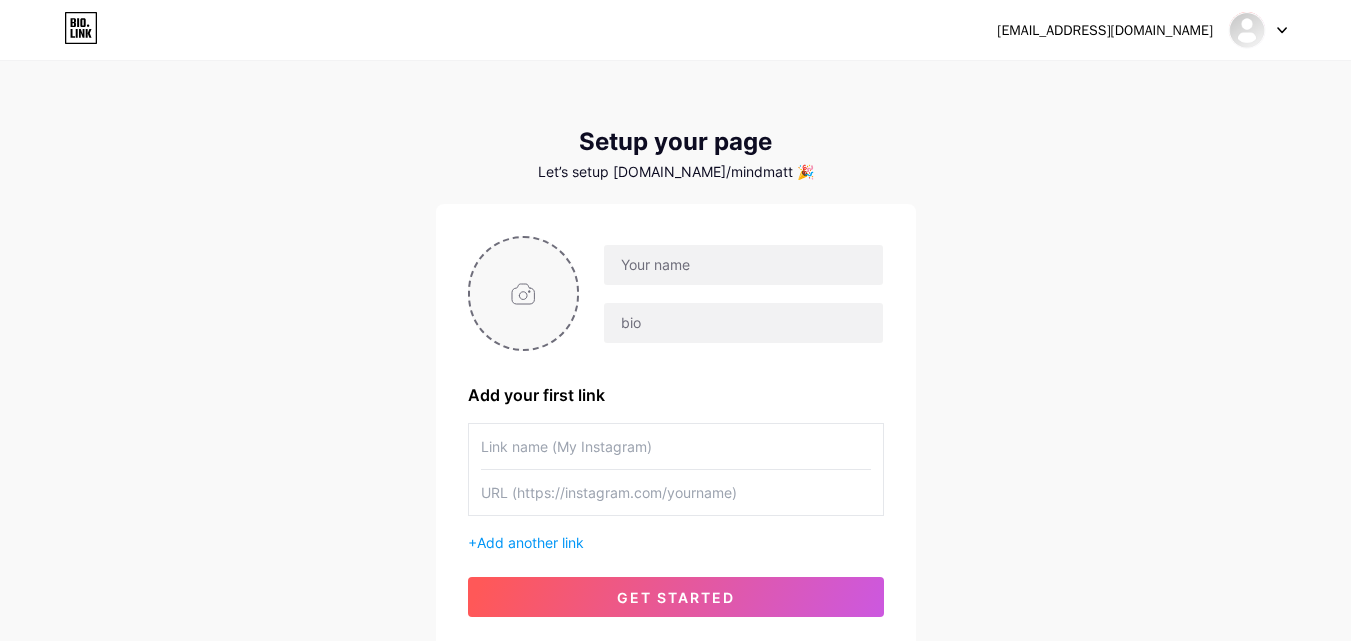 click at bounding box center [524, 293] 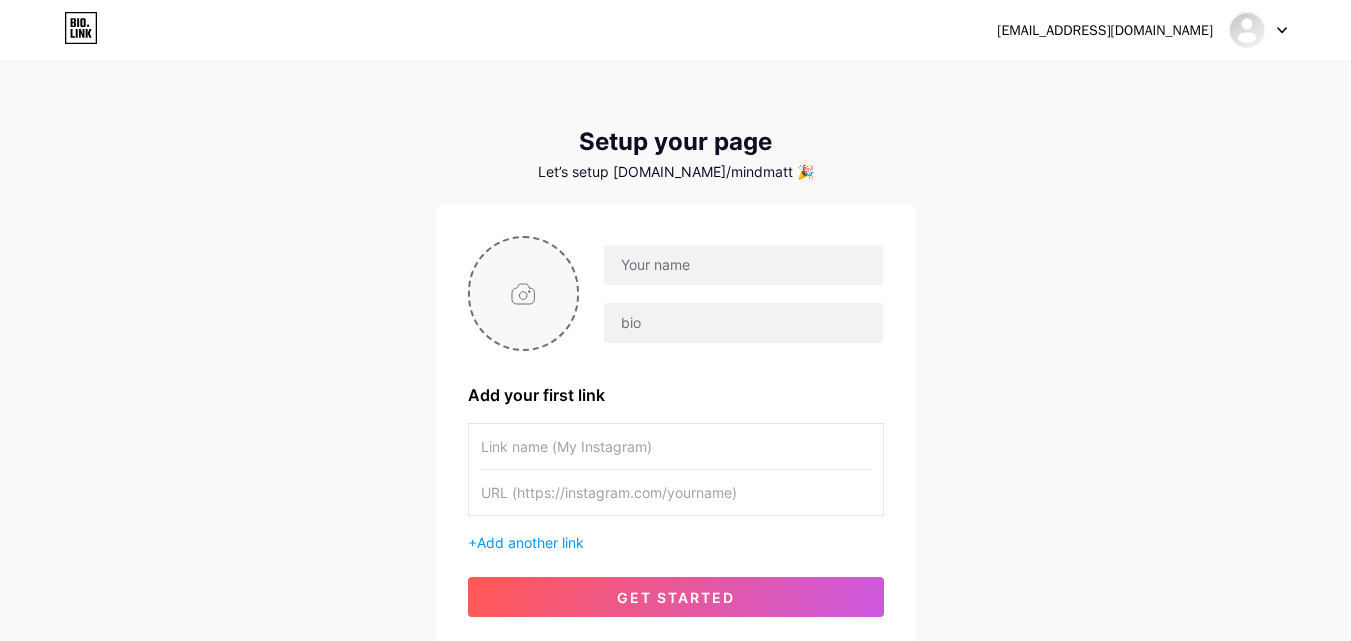 type on "C:\fakepath\Logo.jpg" 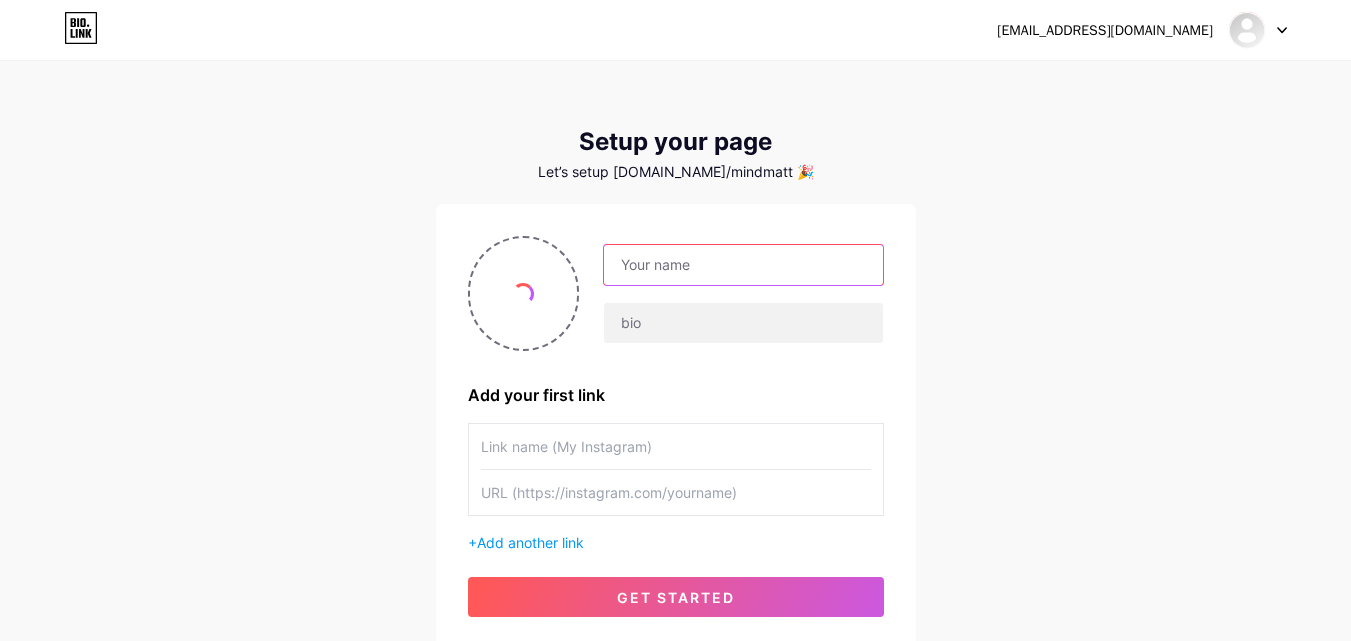click at bounding box center (743, 265) 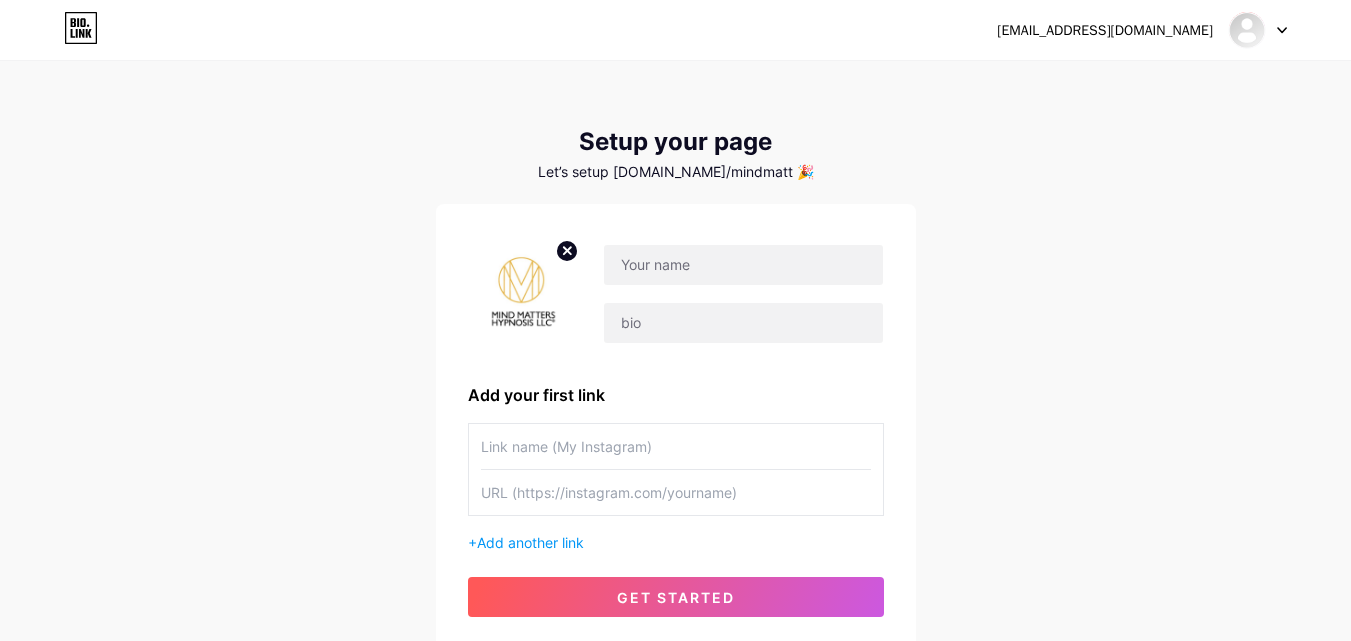 click on "[EMAIL_ADDRESS][DOMAIN_NAME]           Dashboard     Logout   Setup your page   Let’s setup [DOMAIN_NAME]/mindmatt 🎉                       Add your first link
+  Add another link     get started" at bounding box center [675, 356] 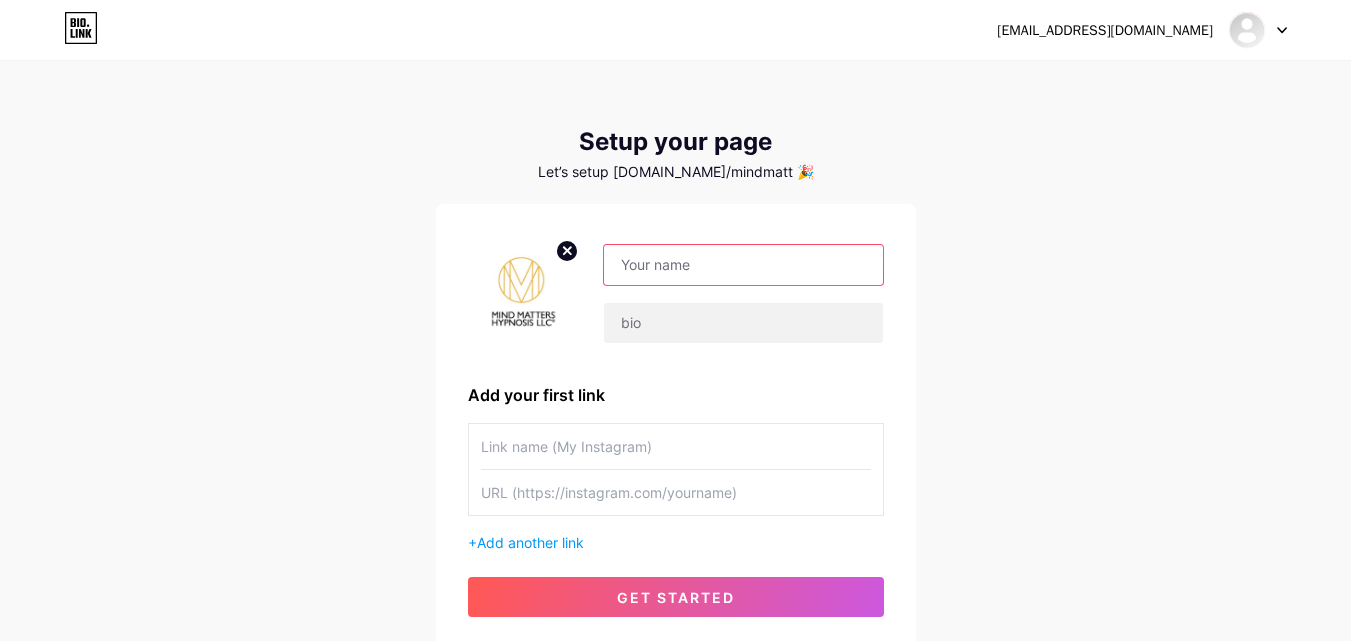 click at bounding box center [743, 265] 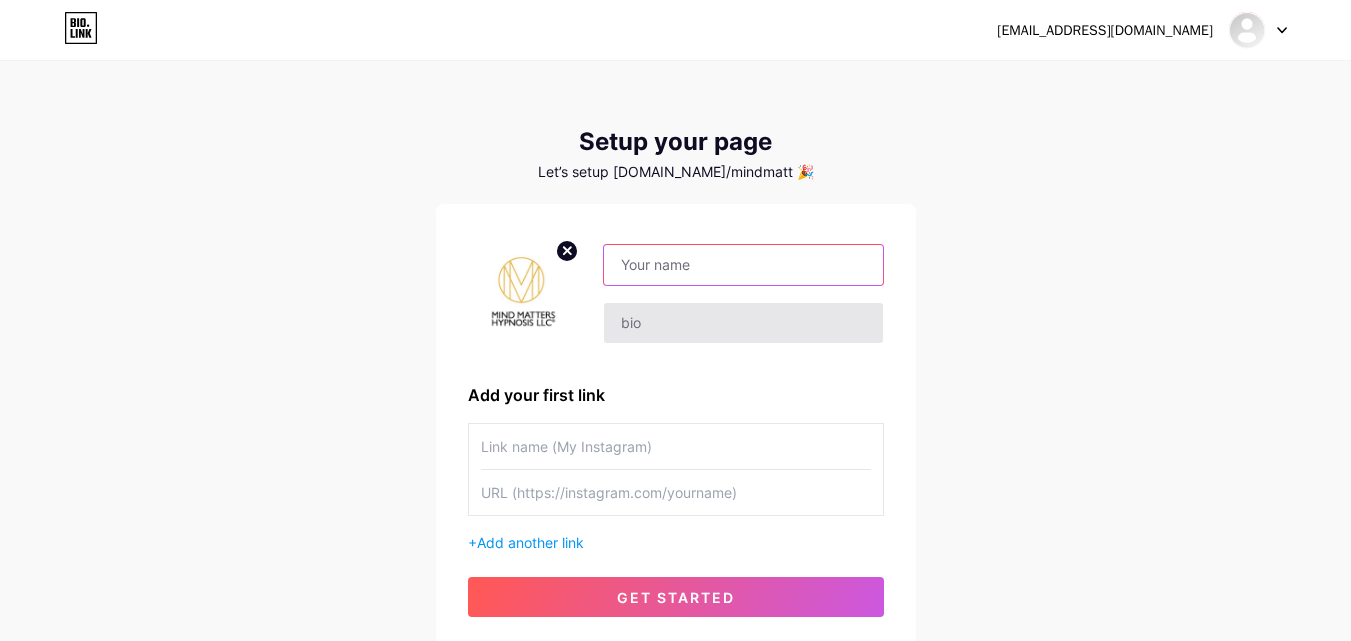 paste on "Mind Matters Hypnosis" 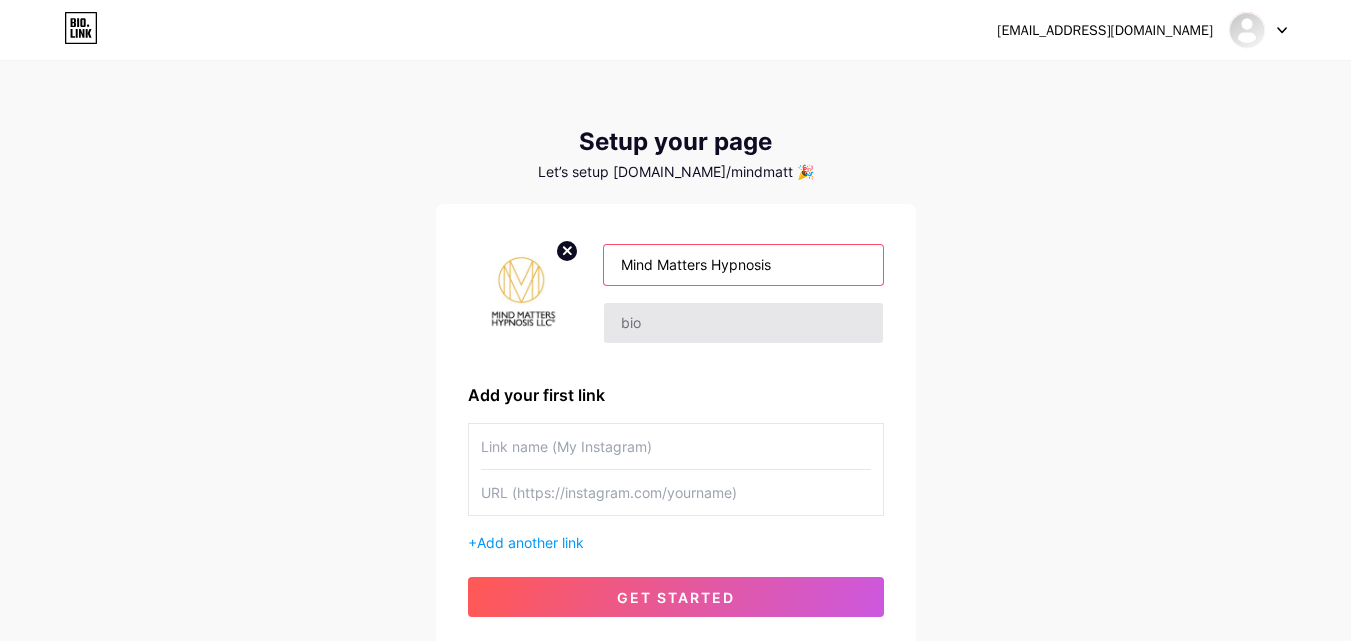 type on "Mind Matters Hypnosis" 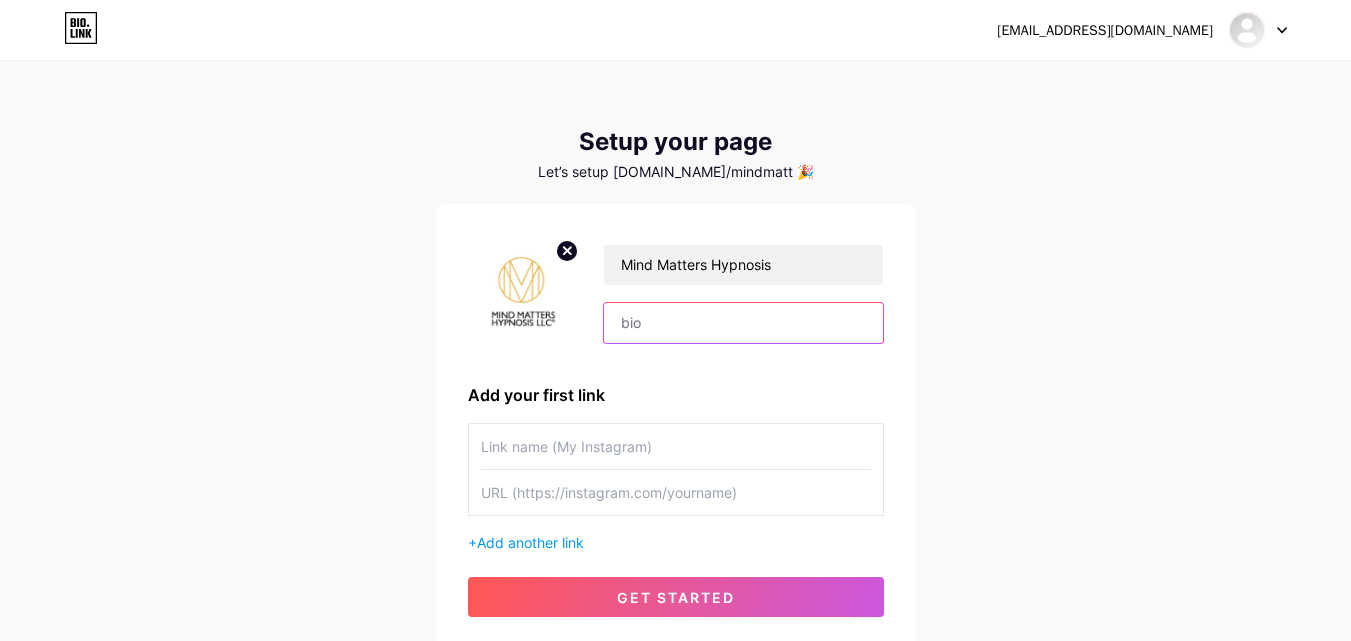 click at bounding box center [743, 323] 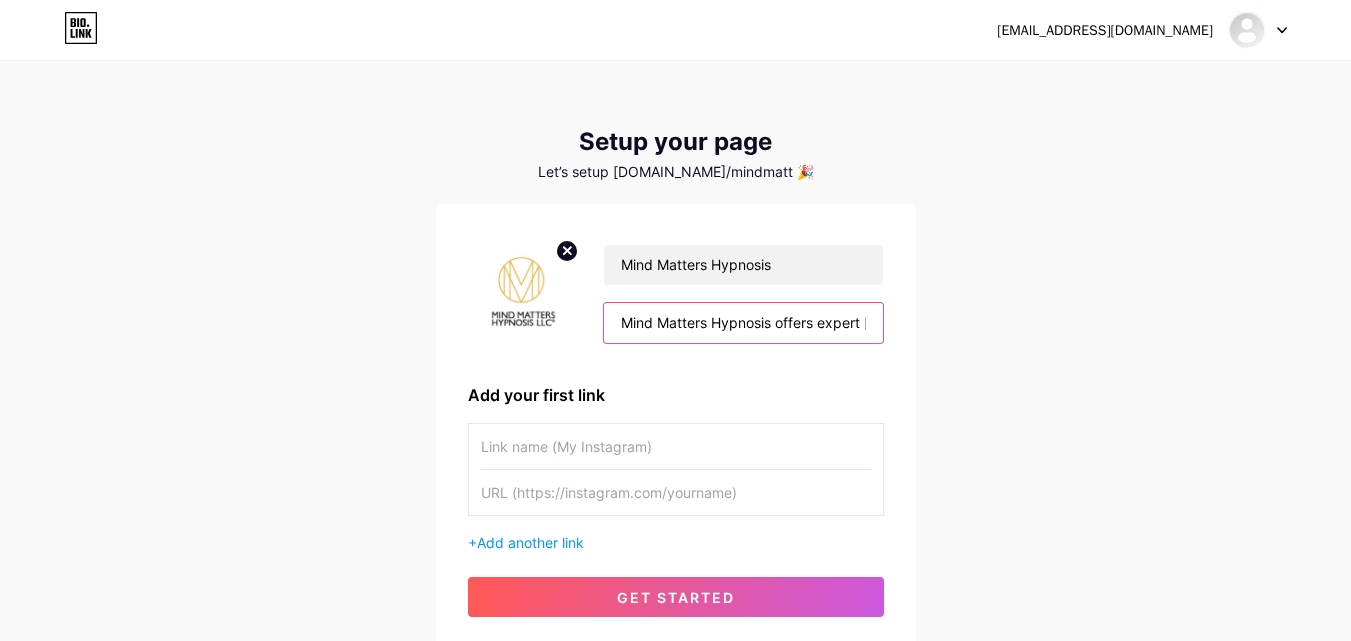 scroll, scrollTop: 0, scrollLeft: 1361, axis: horizontal 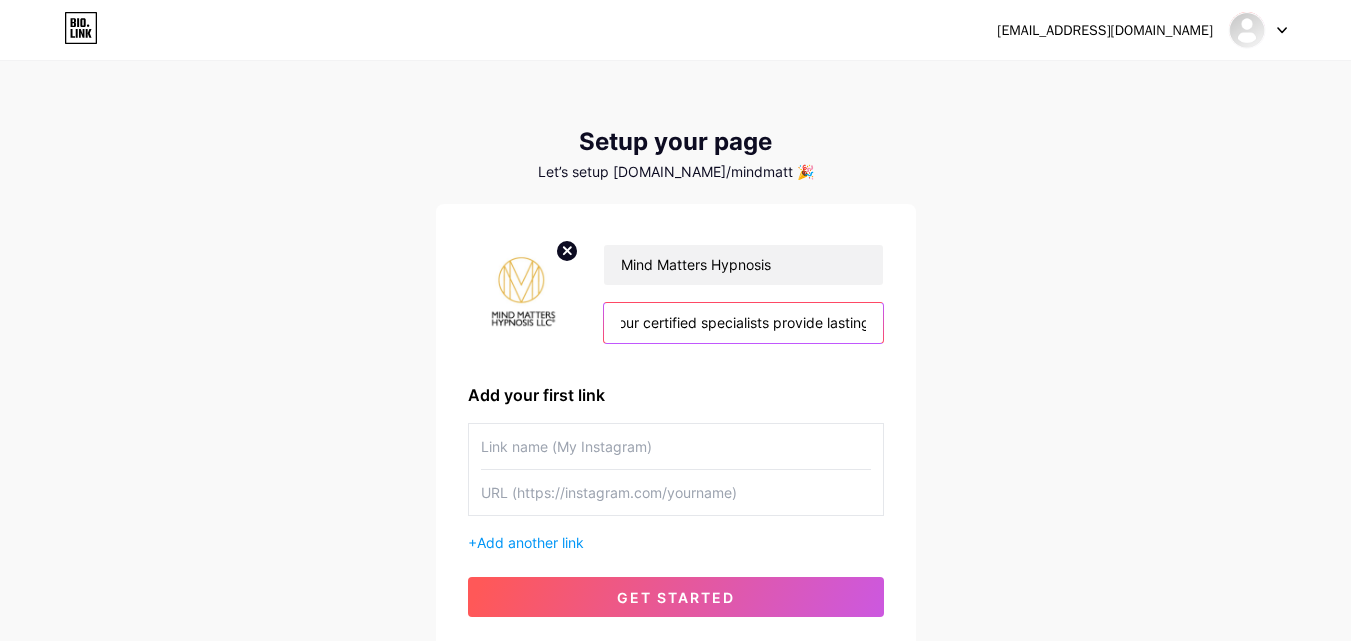 type on "Mind Matters Hypnosis offers expert [MEDICAL_DATA] in CT & [GEOGRAPHIC_DATA], helping clients overcome anxiety, weight loss struggles, smoking addiction, and more. With in-person and online sessions, our certified specialists provide lasting transformation." 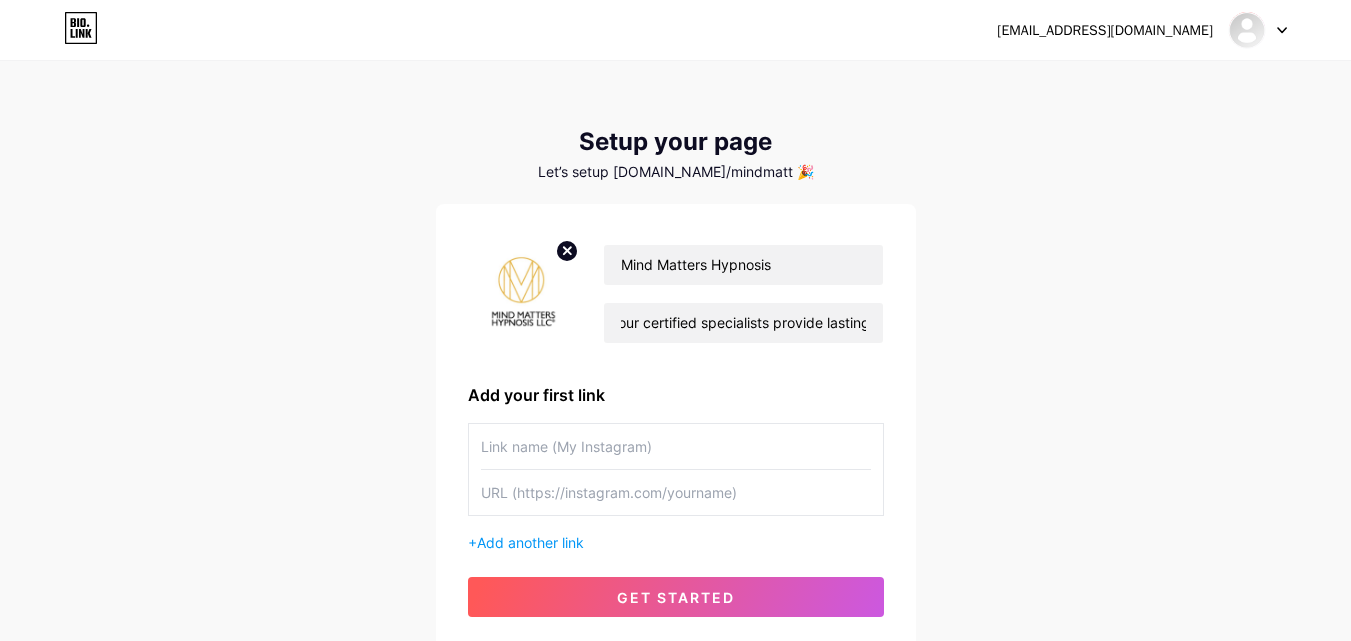 click at bounding box center [676, 446] 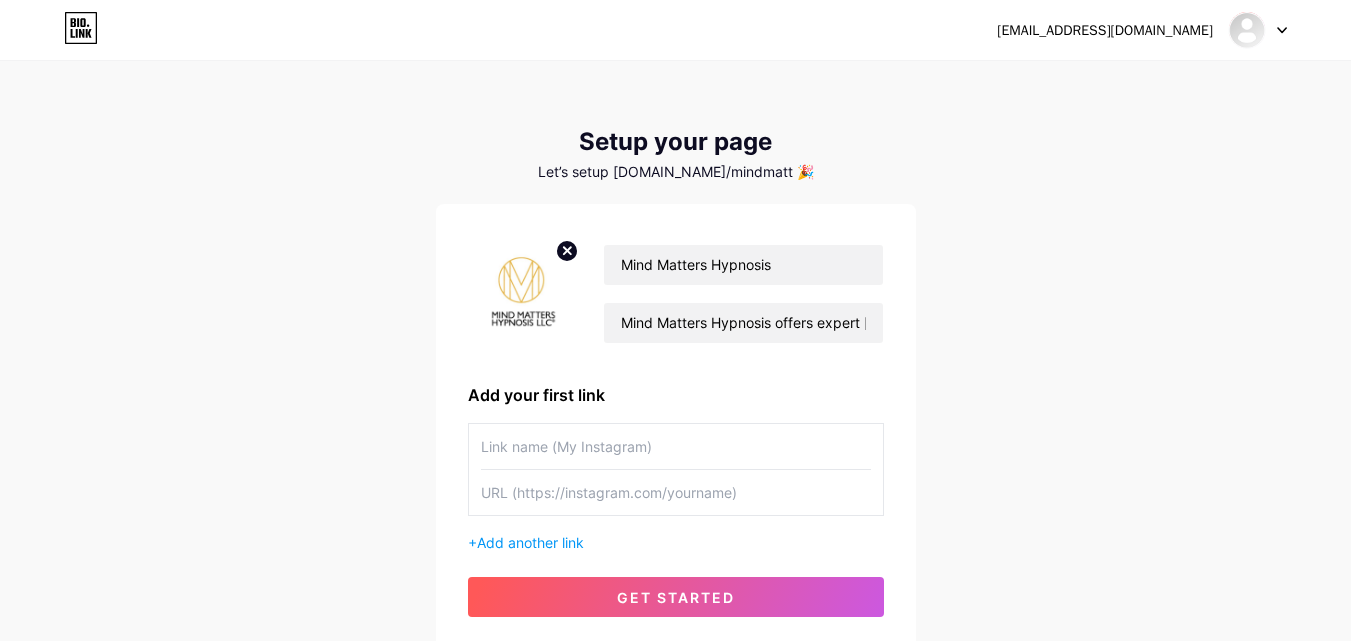 drag, startPoint x: 249, startPoint y: 391, endPoint x: 677, endPoint y: 430, distance: 429.7732 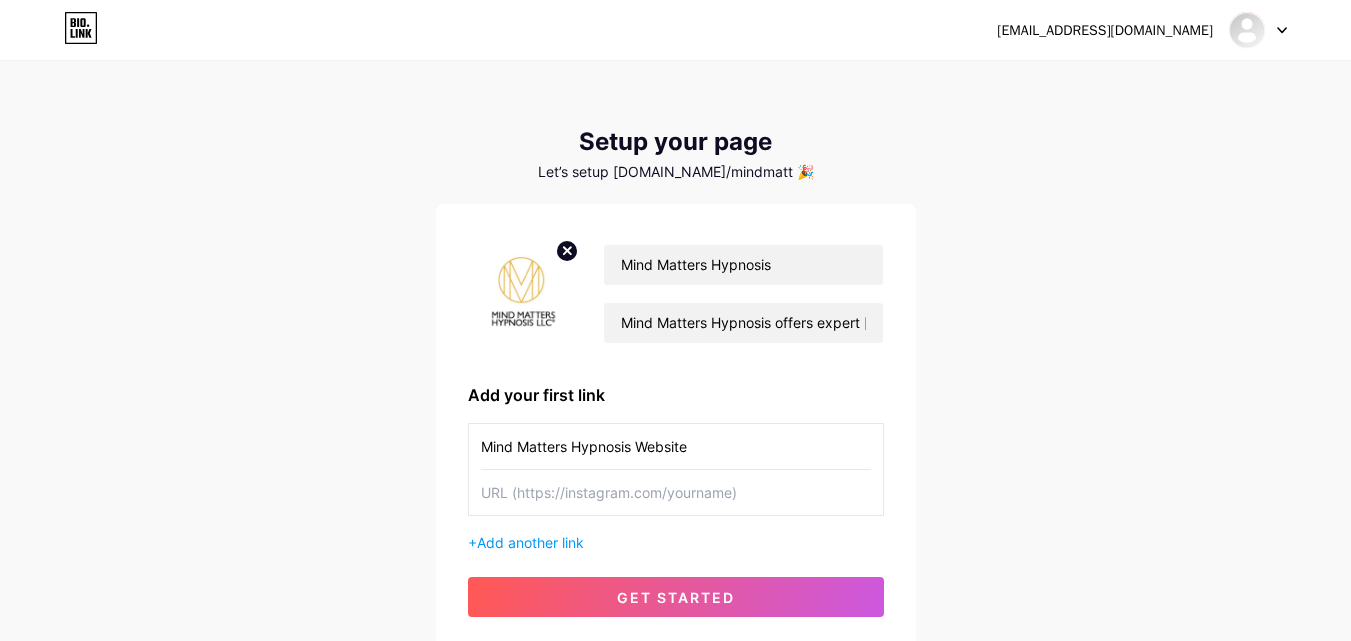 type on "Mind Matters Hypnosis Website" 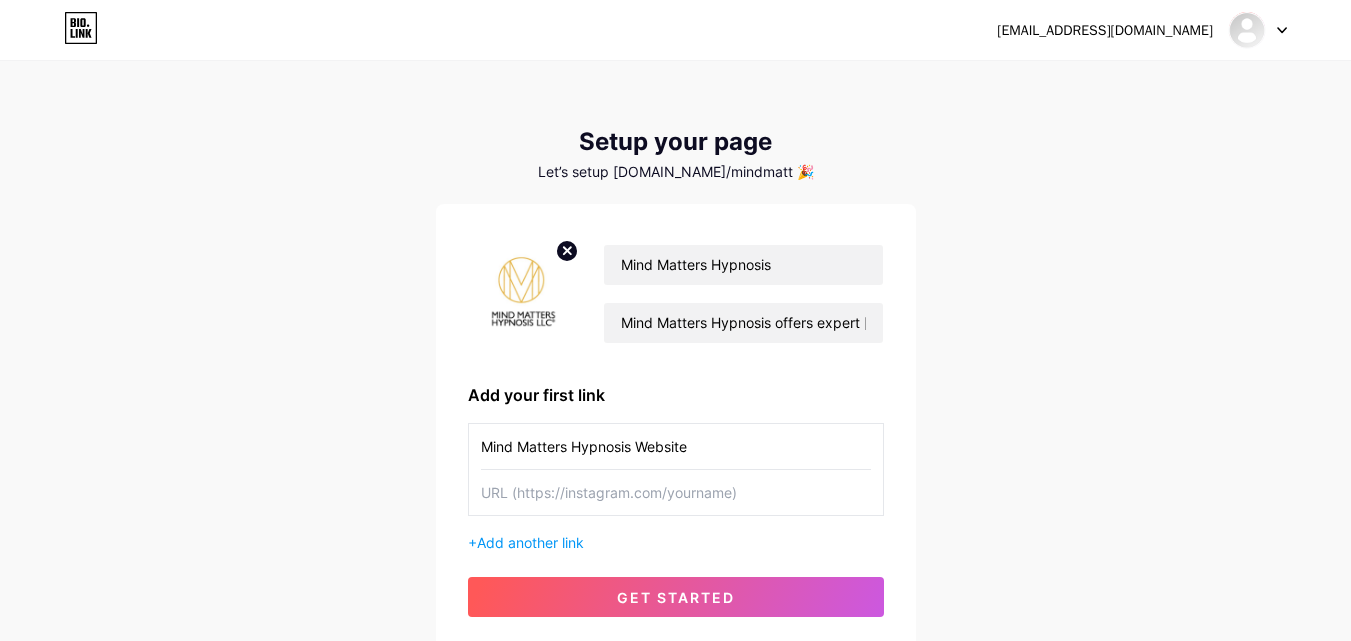 paste on "[URL][DOMAIN_NAME]" 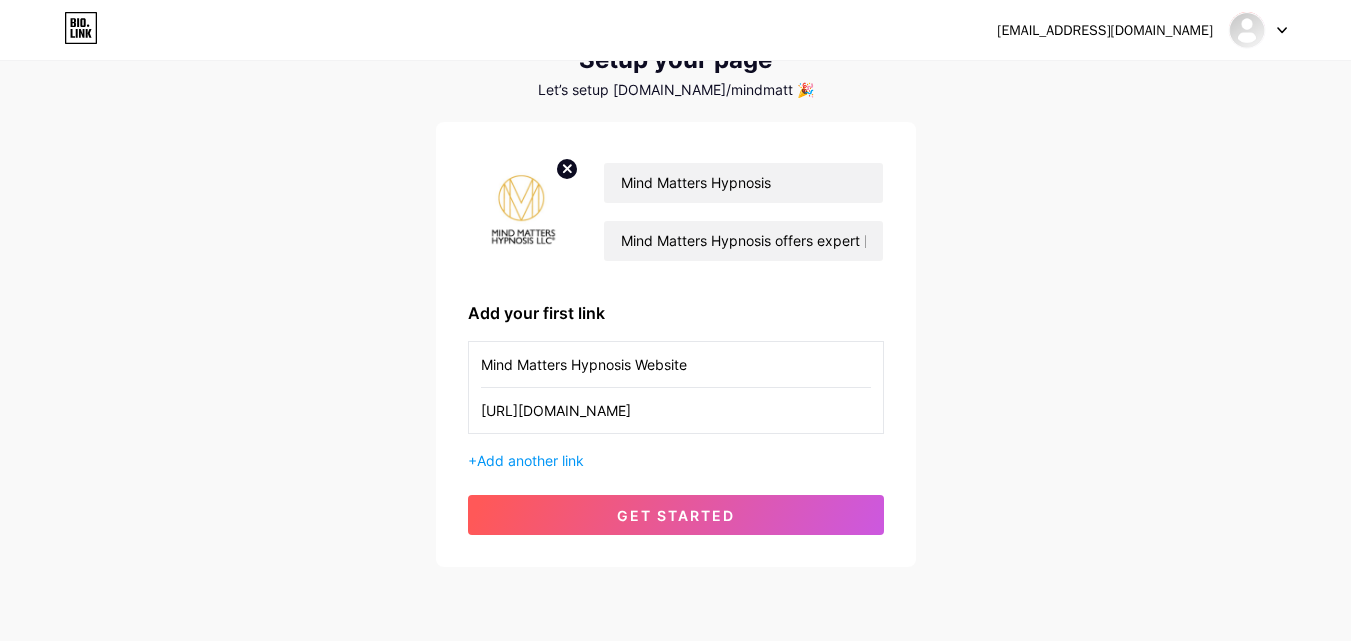 scroll, scrollTop: 152, scrollLeft: 0, axis: vertical 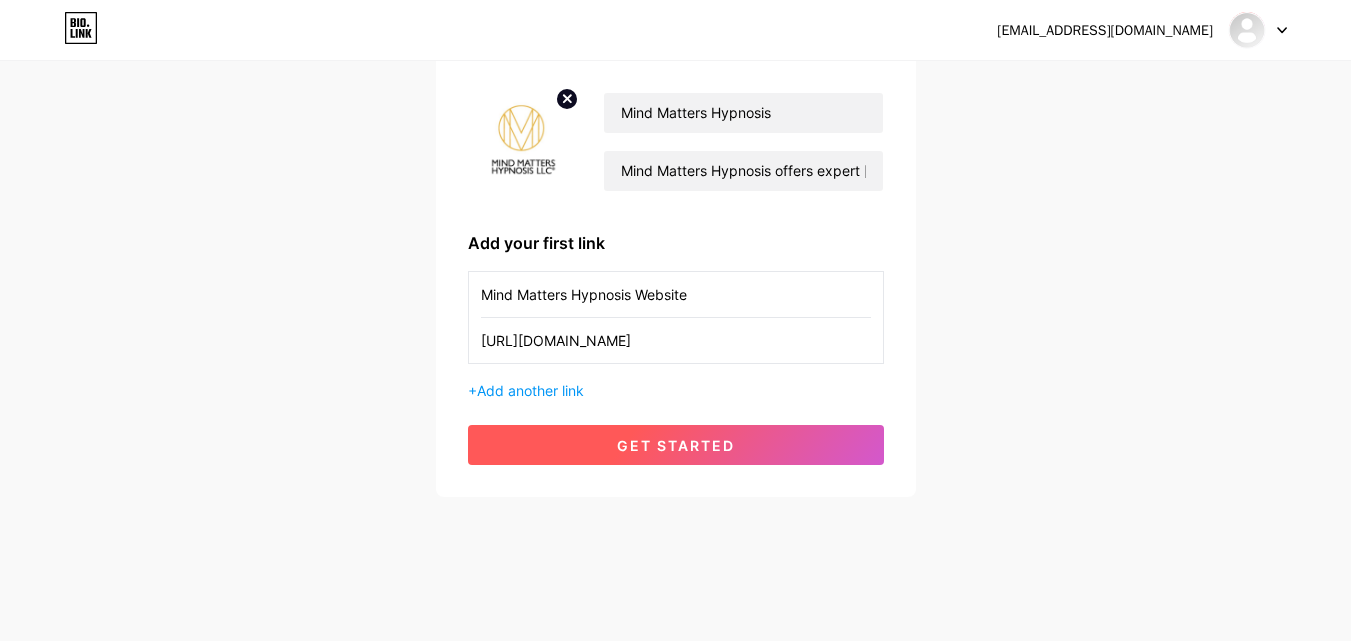 type on "[URL][DOMAIN_NAME]" 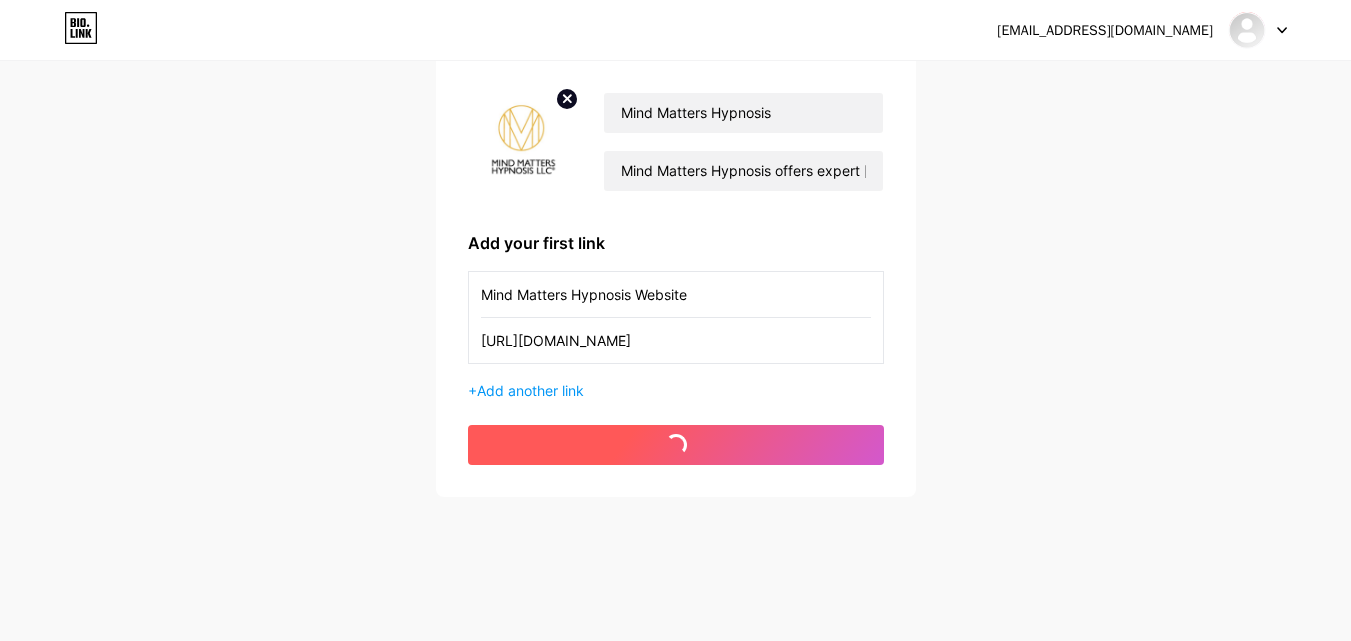 scroll, scrollTop: 0, scrollLeft: 0, axis: both 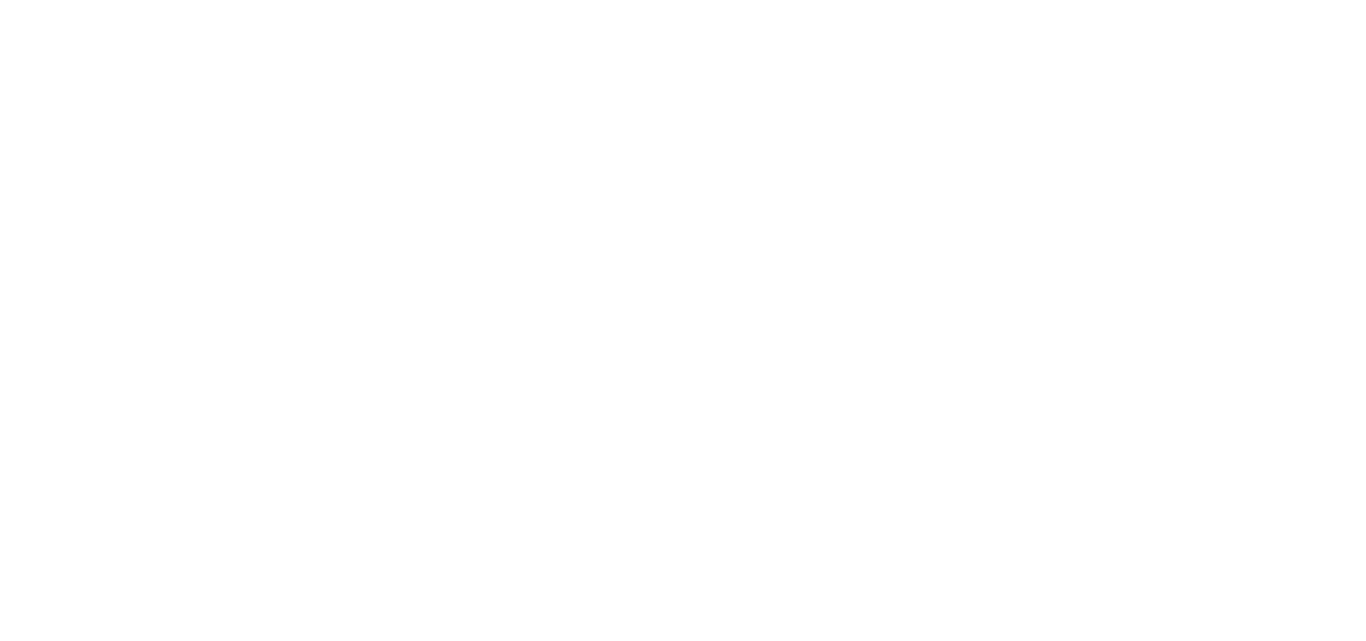 click at bounding box center (683, 0) 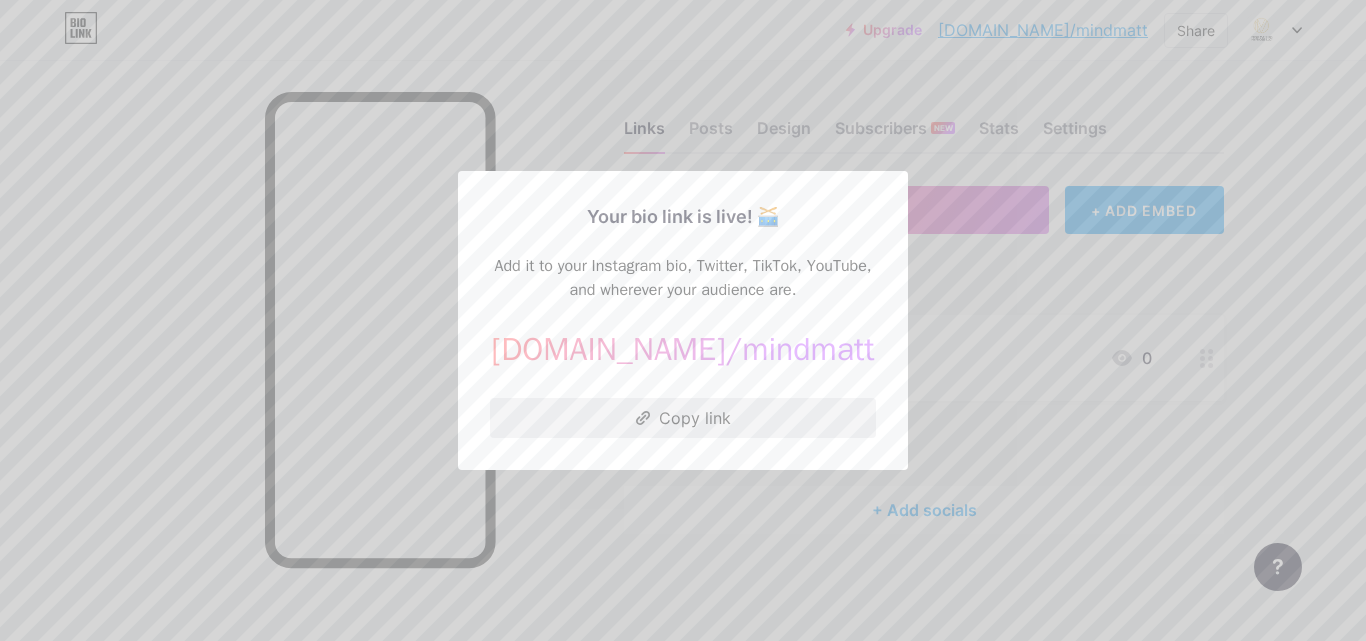 click on "Copy link" at bounding box center [683, 418] 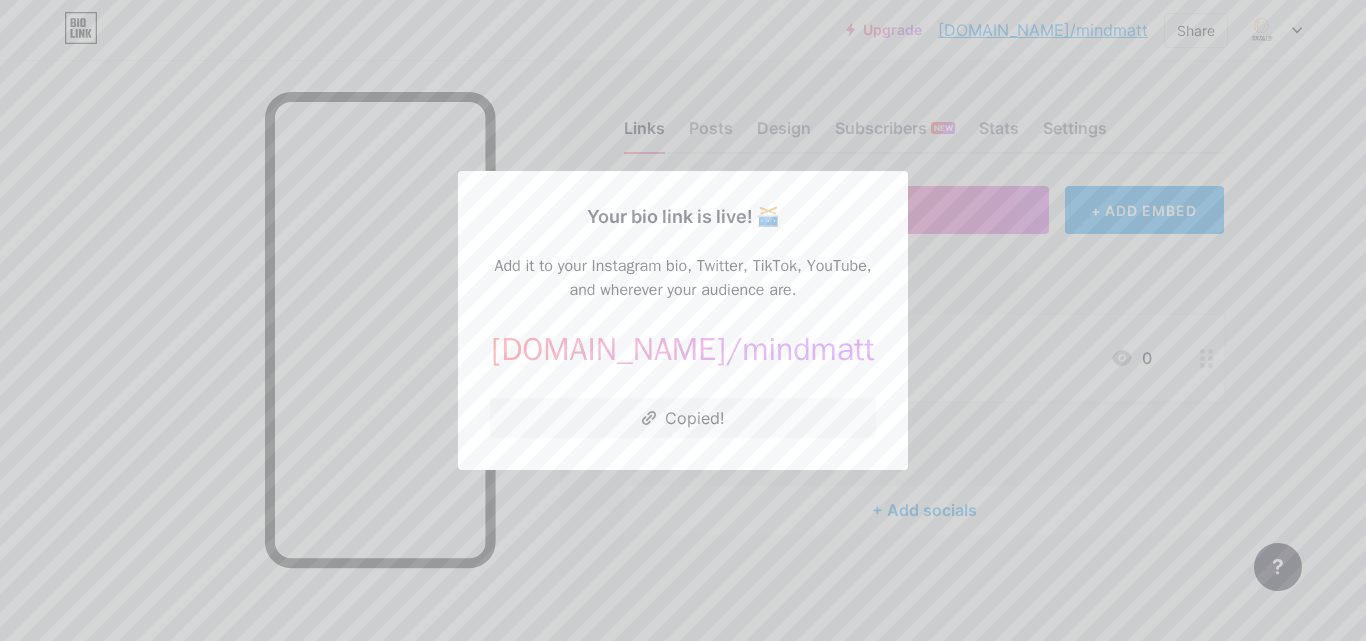 click at bounding box center (683, 320) 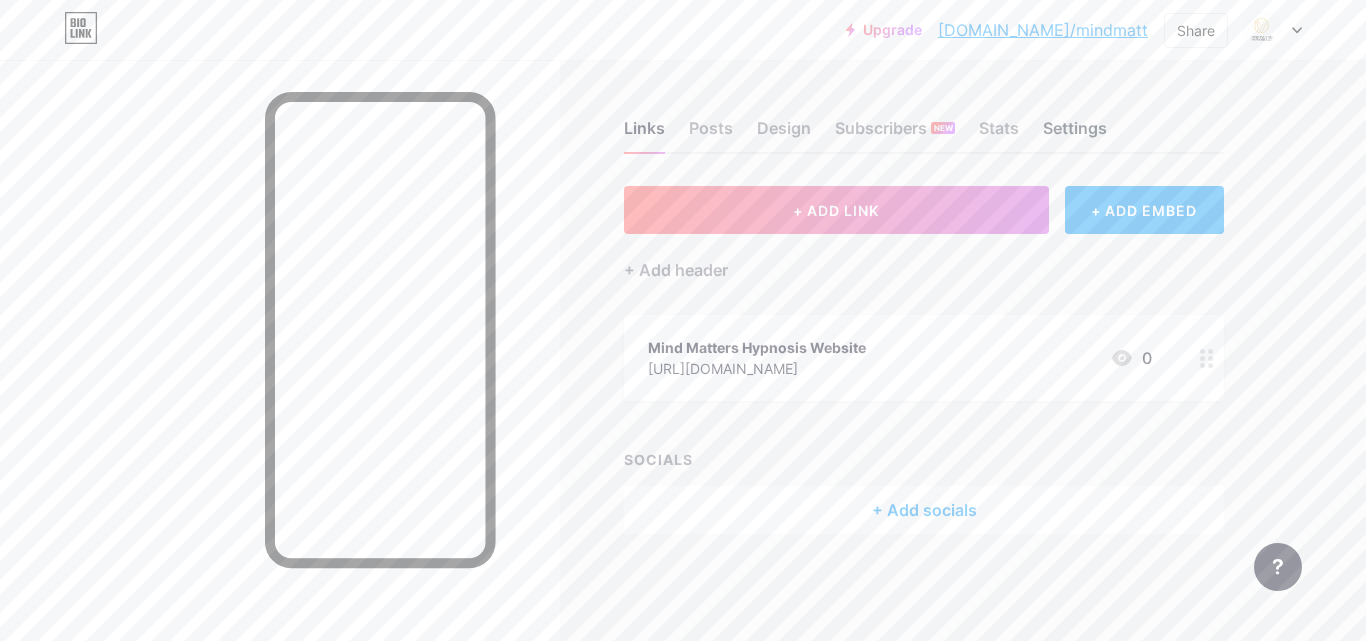 click on "Settings" at bounding box center (1075, 134) 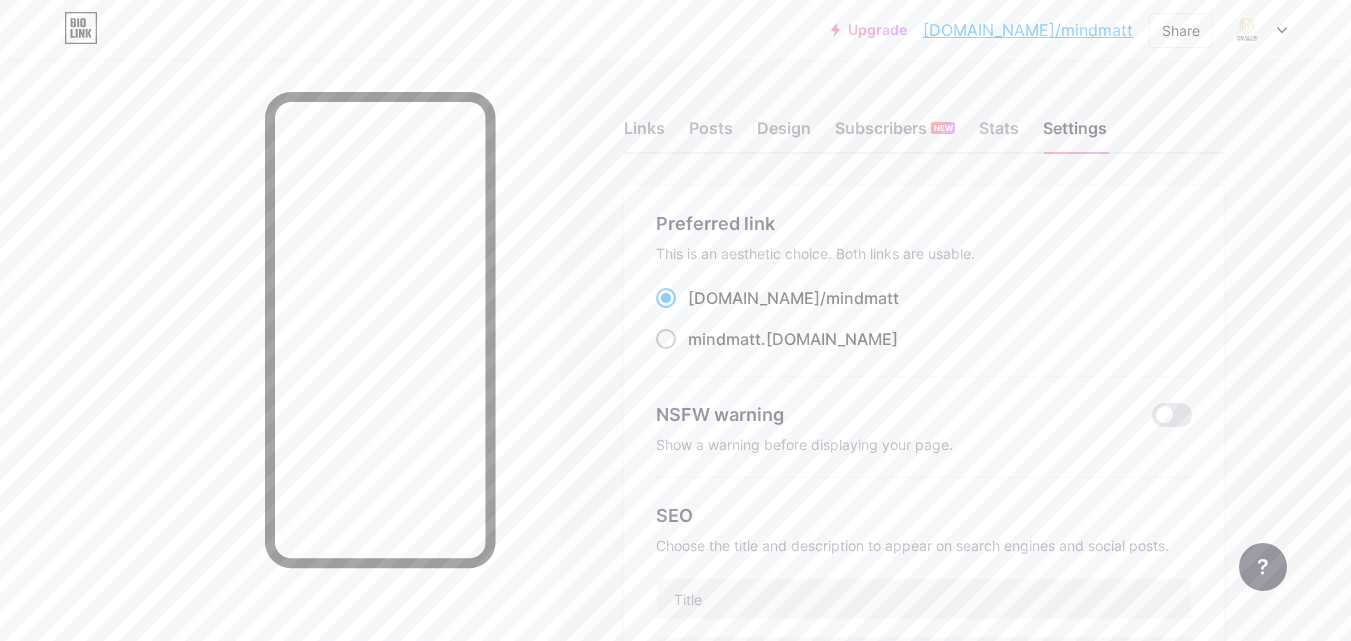 scroll, scrollTop: 240, scrollLeft: 0, axis: vertical 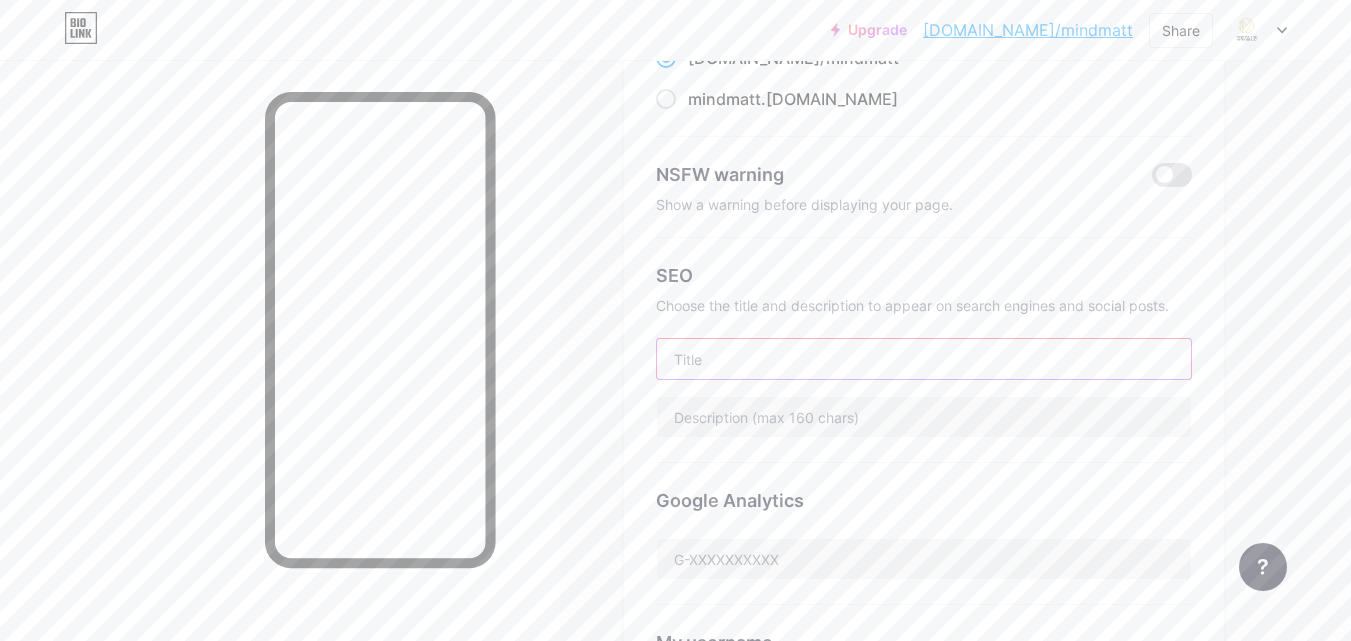 click at bounding box center [924, 359] 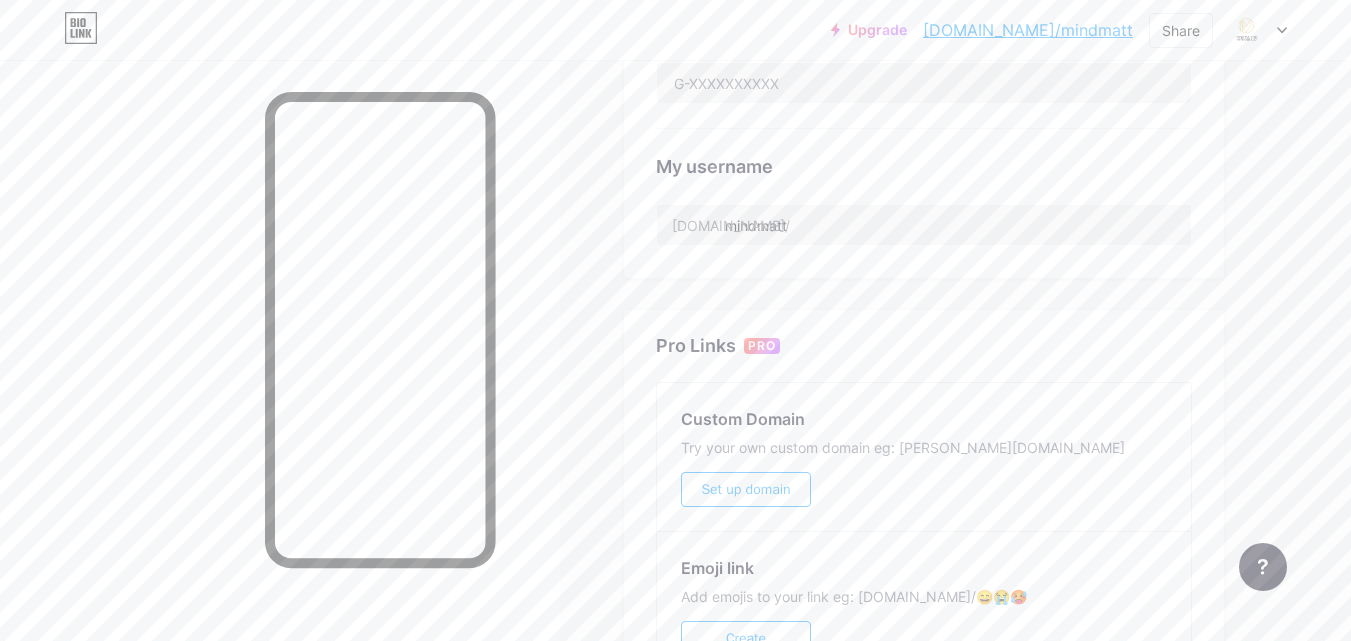 scroll, scrollTop: 840, scrollLeft: 0, axis: vertical 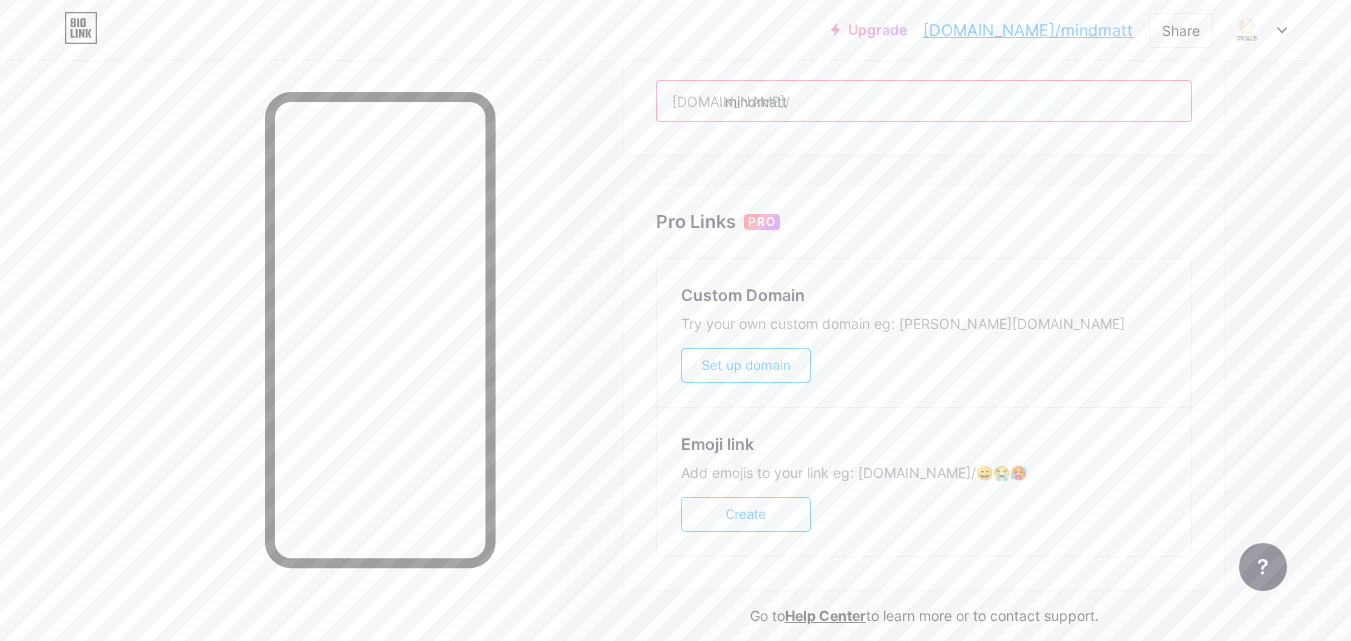 click on "mindmatt" at bounding box center (924, 101) 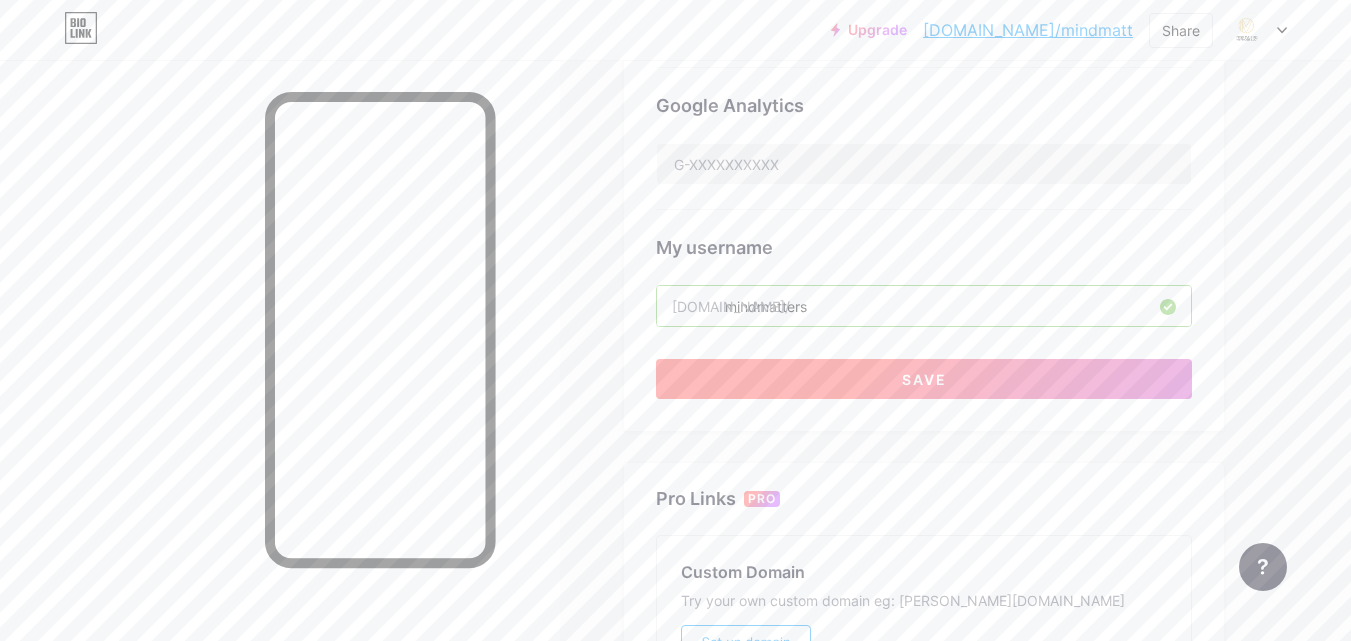 click on "Save" at bounding box center (924, 379) 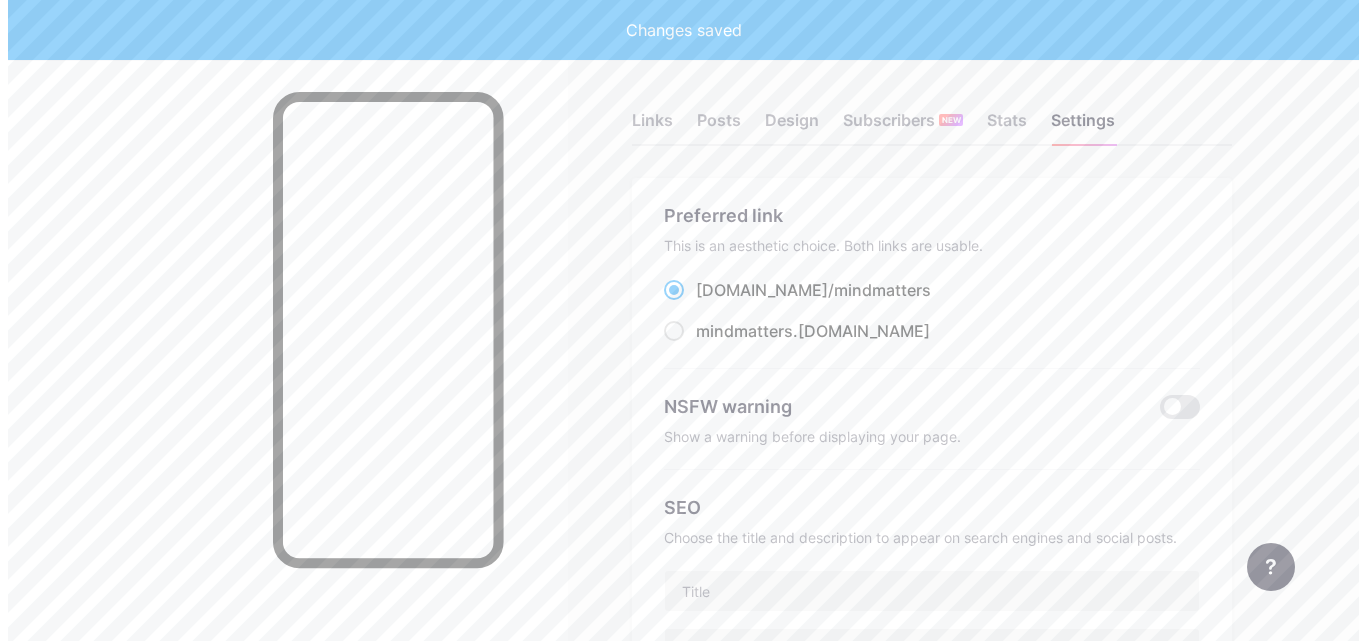scroll, scrollTop: 0, scrollLeft: 0, axis: both 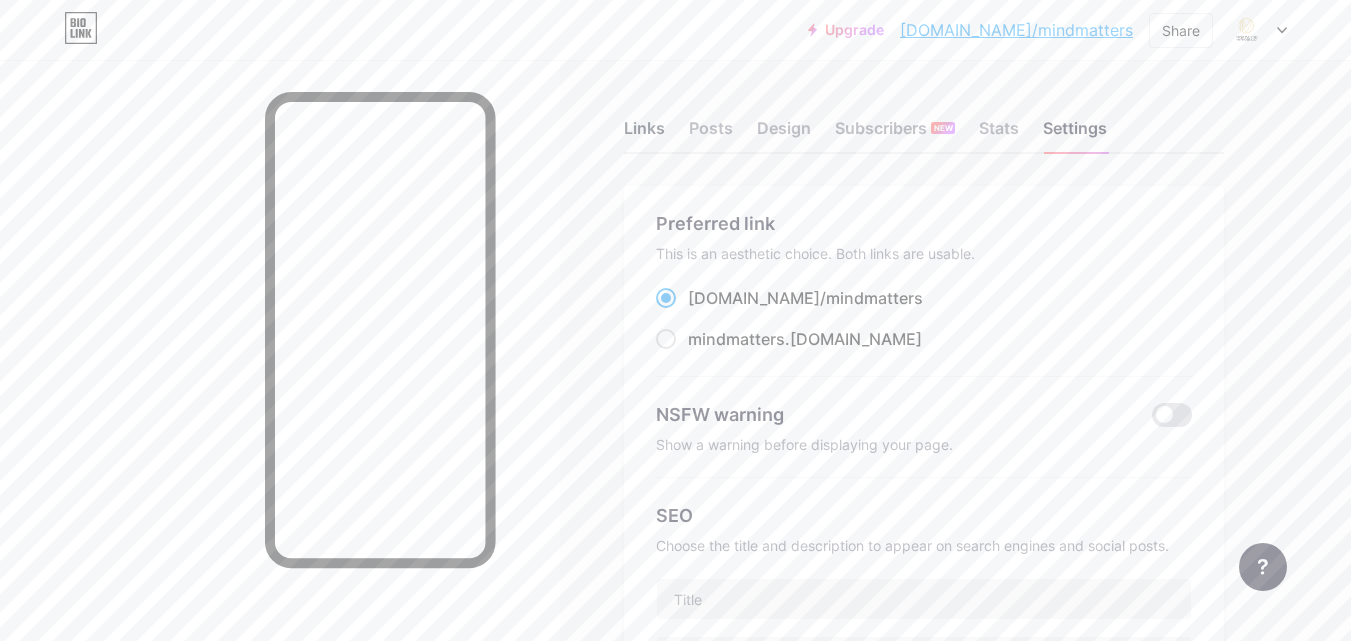 click on "Links" at bounding box center [644, 134] 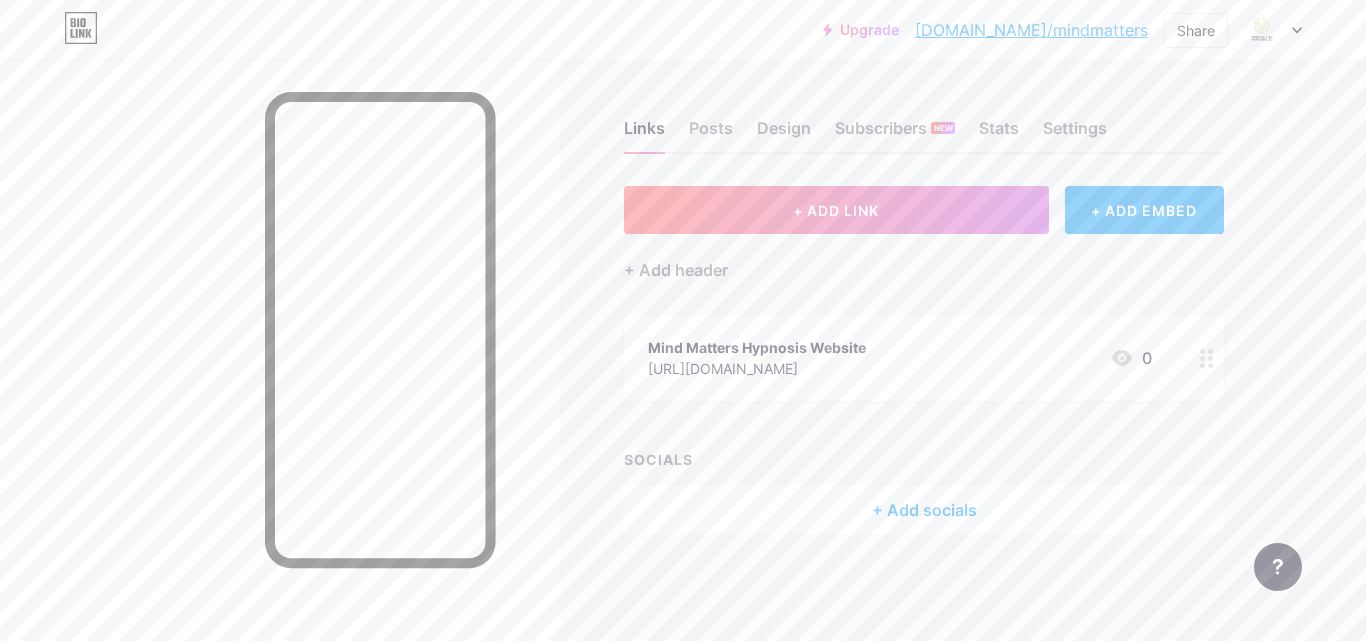 click on "[DOMAIN_NAME]/mindmatters" at bounding box center (1031, 30) 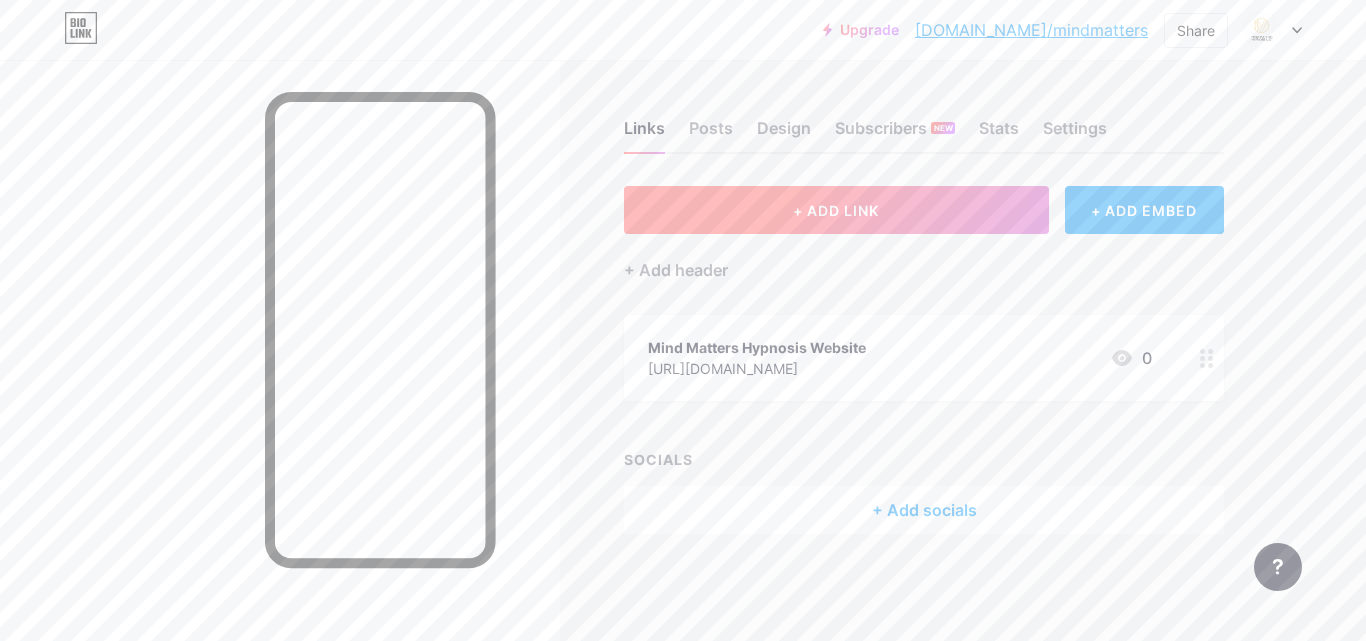 click on "+ ADD LINK" at bounding box center (836, 210) 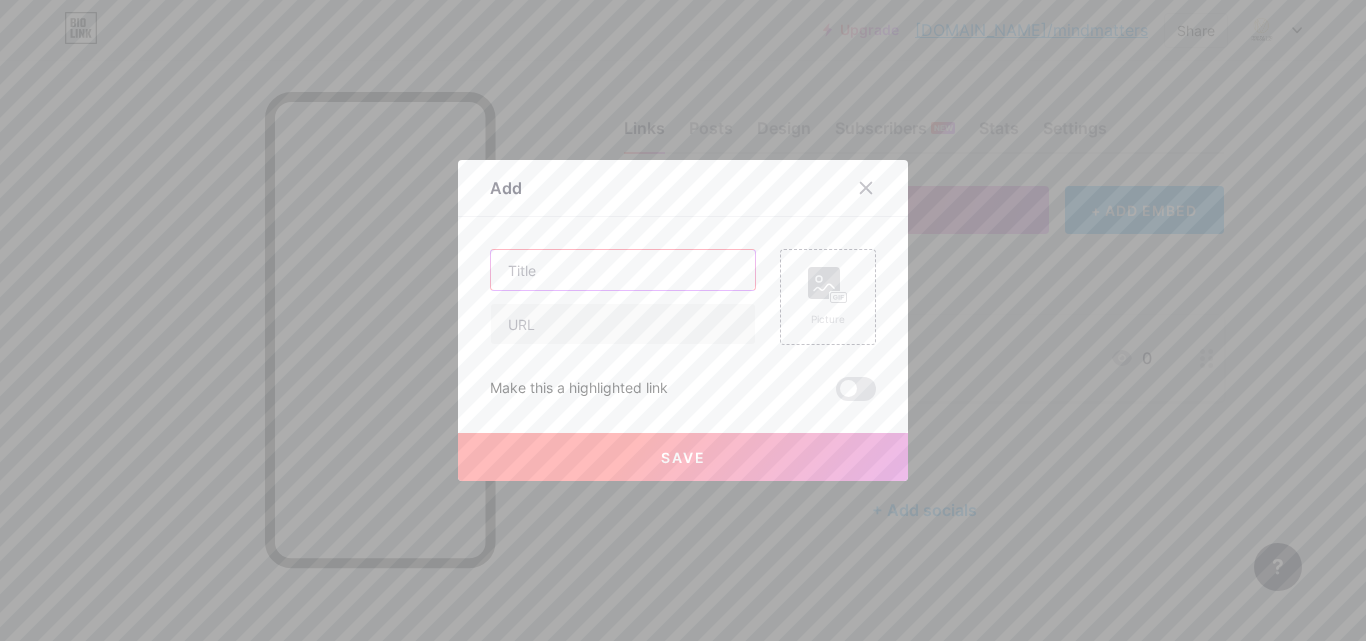 click at bounding box center (623, 270) 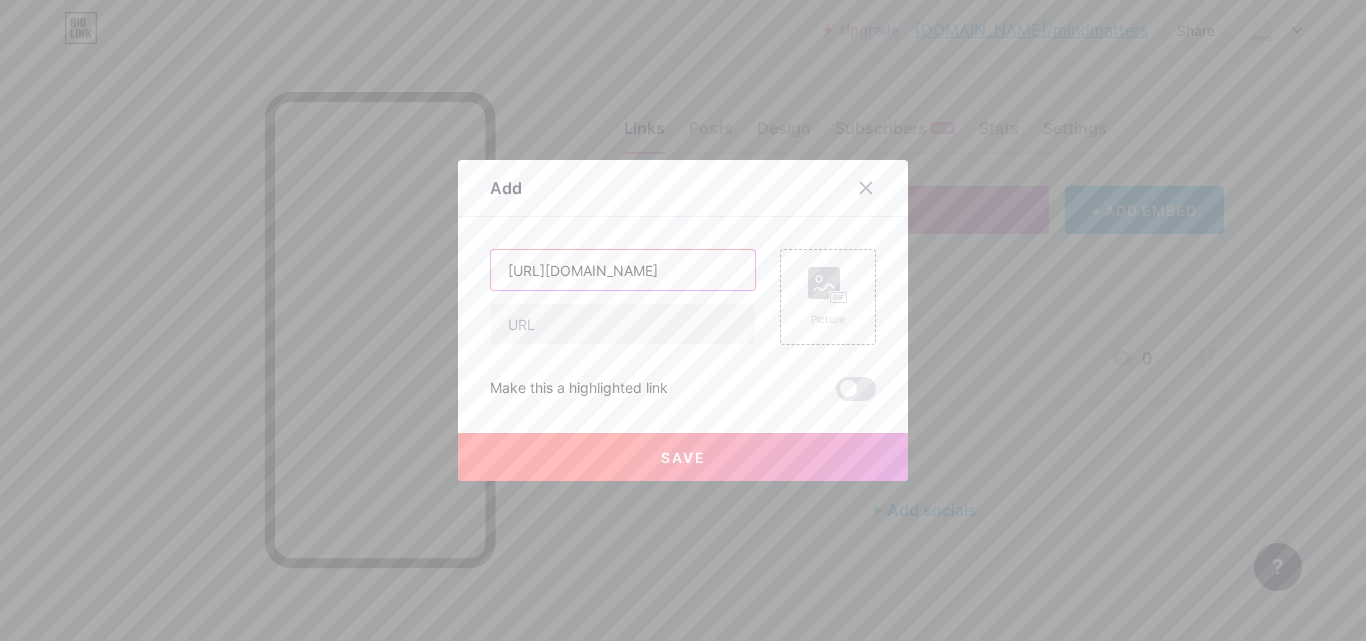 scroll, scrollTop: 0, scrollLeft: 349, axis: horizontal 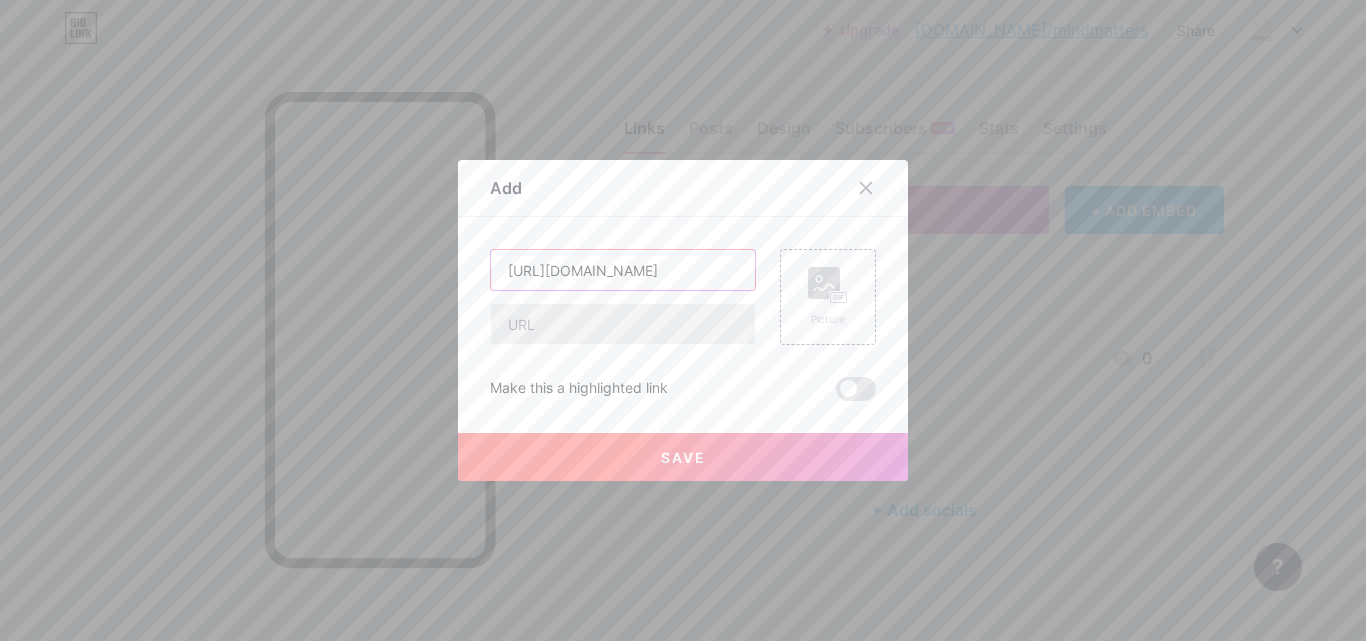 type 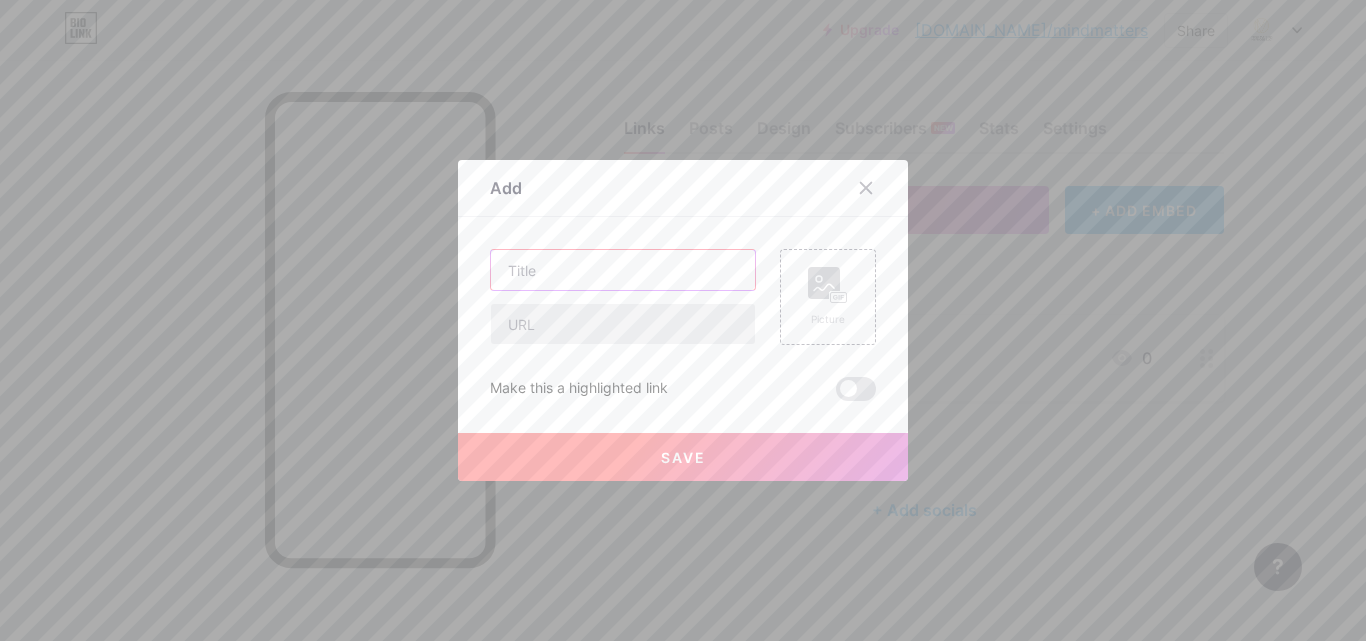 scroll, scrollTop: 0, scrollLeft: 0, axis: both 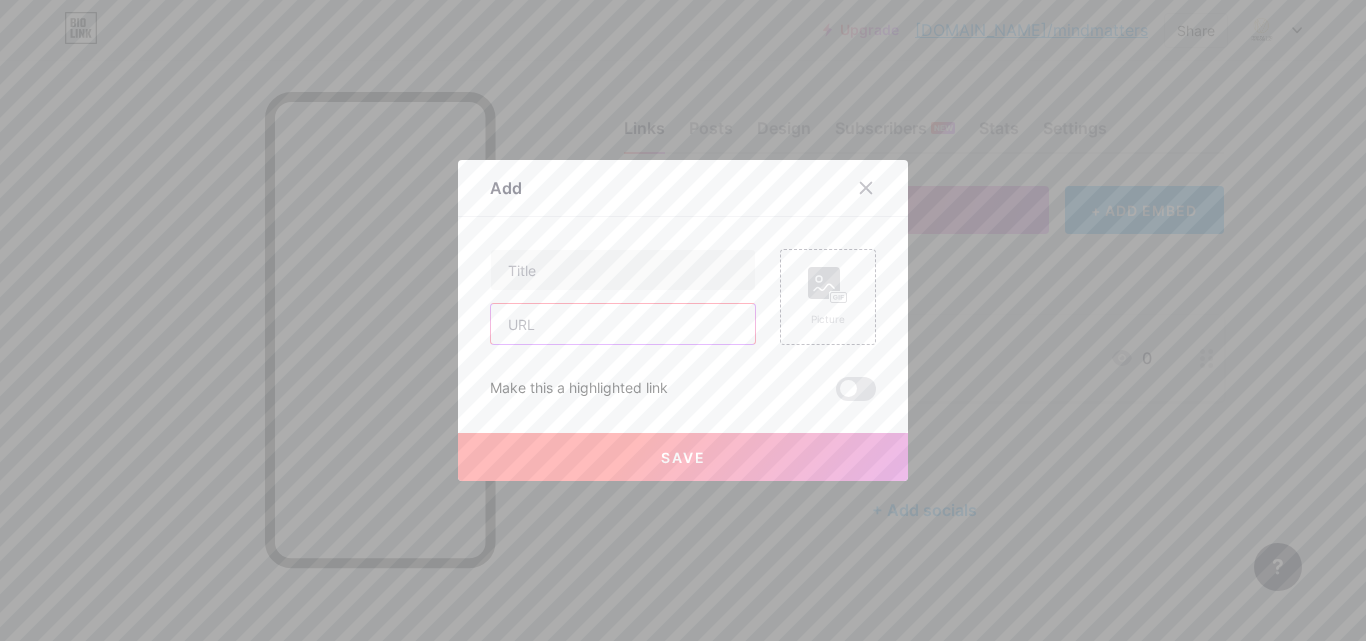 click at bounding box center (623, 324) 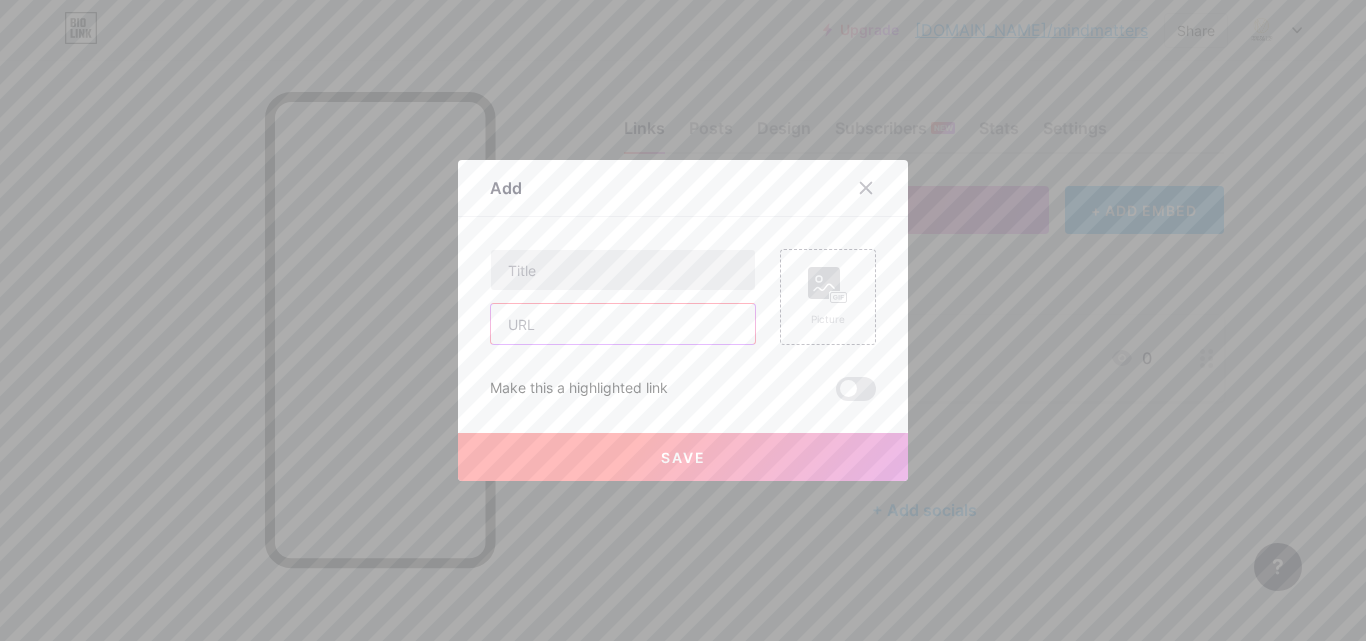 paste on "[URL][DOMAIN_NAME]" 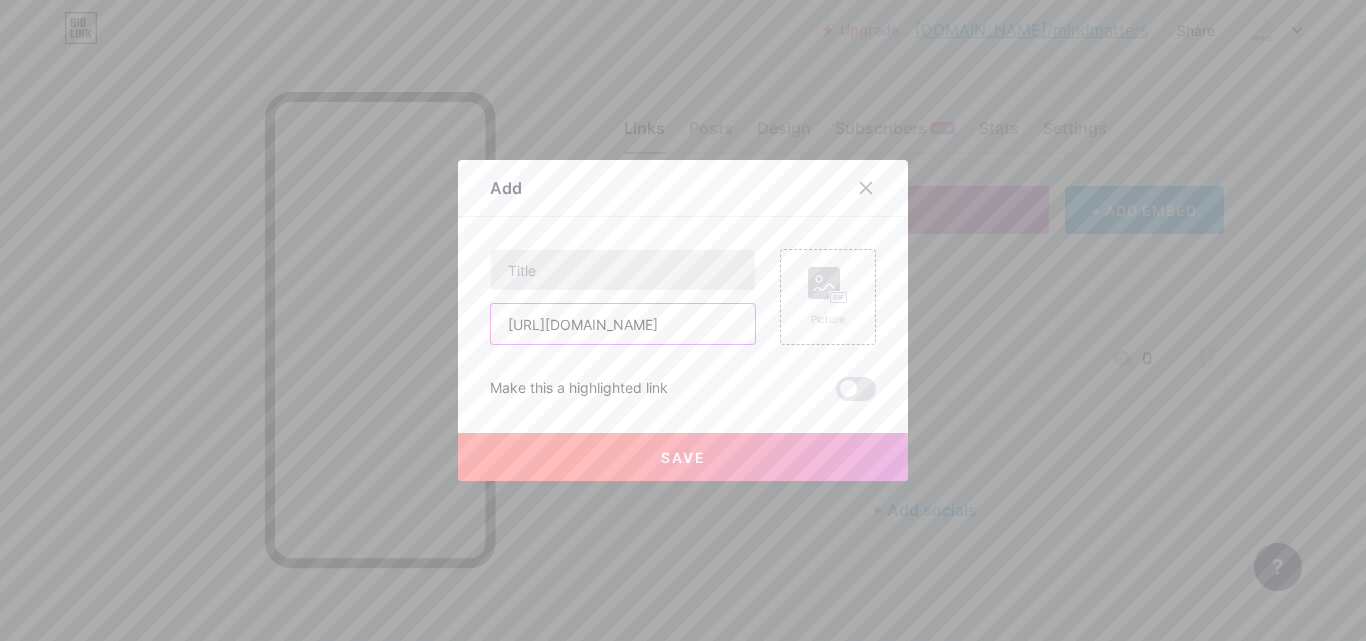 scroll, scrollTop: 0, scrollLeft: 349, axis: horizontal 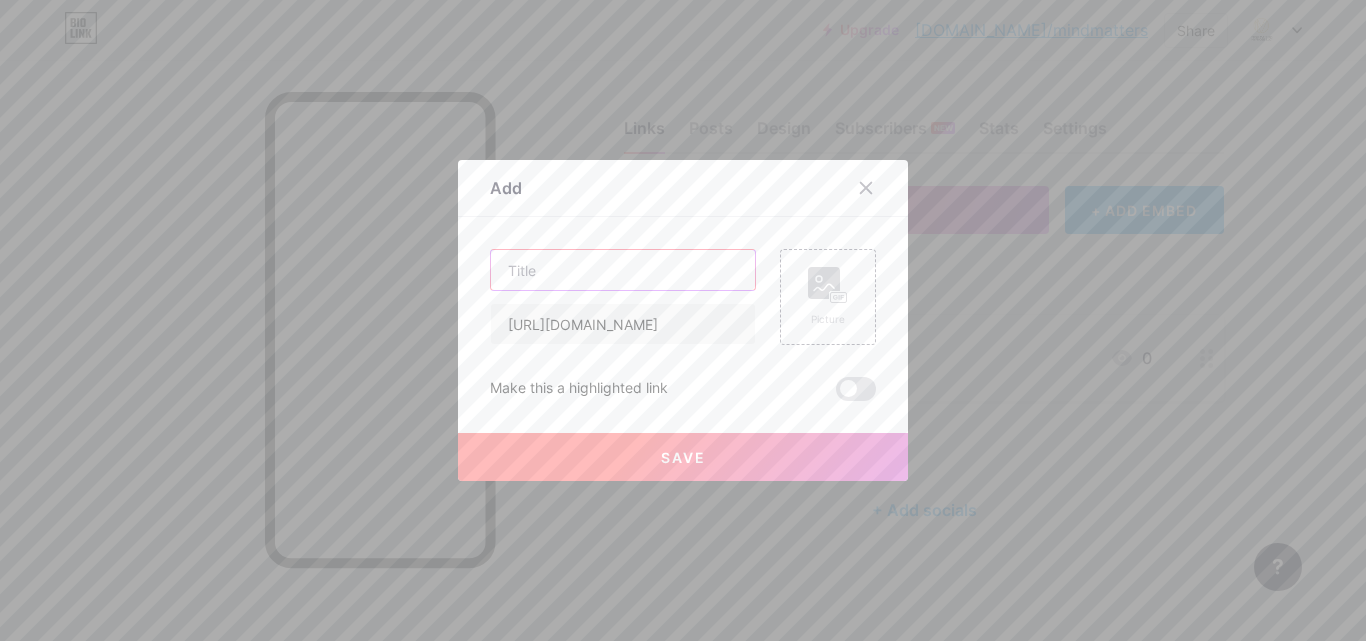 click at bounding box center [623, 270] 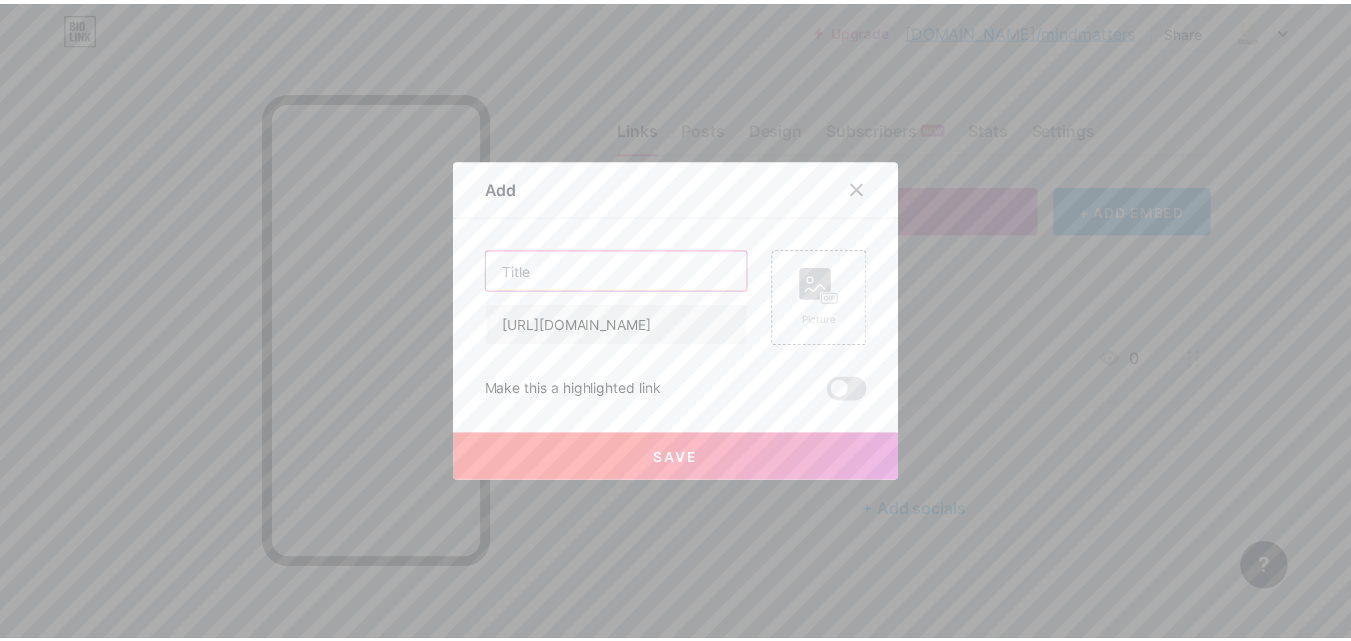 scroll, scrollTop: 0, scrollLeft: 0, axis: both 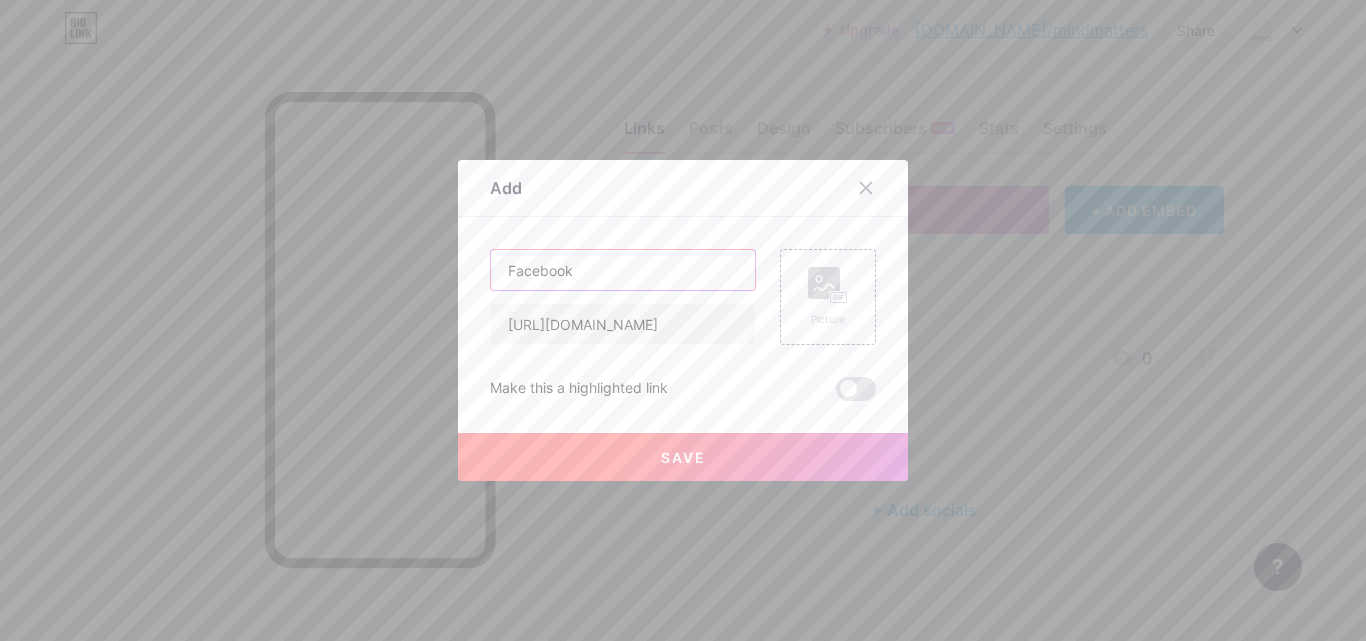 type on "Facebook" 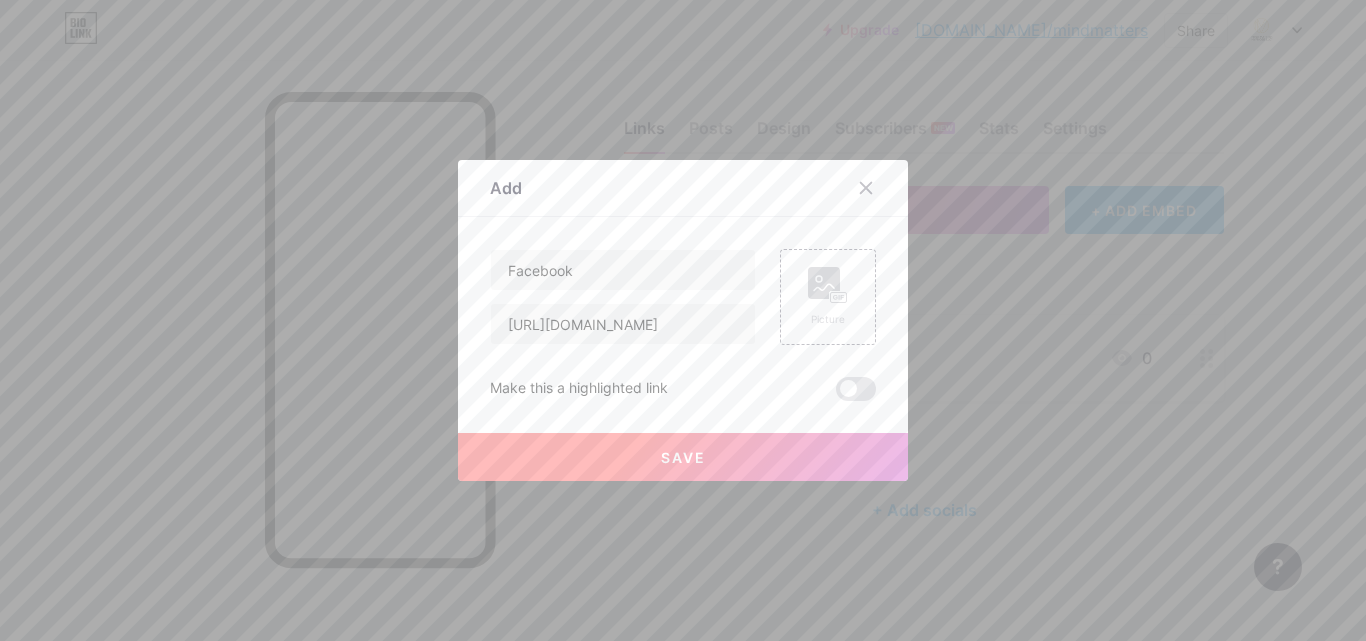 click on "Save" at bounding box center [683, 457] 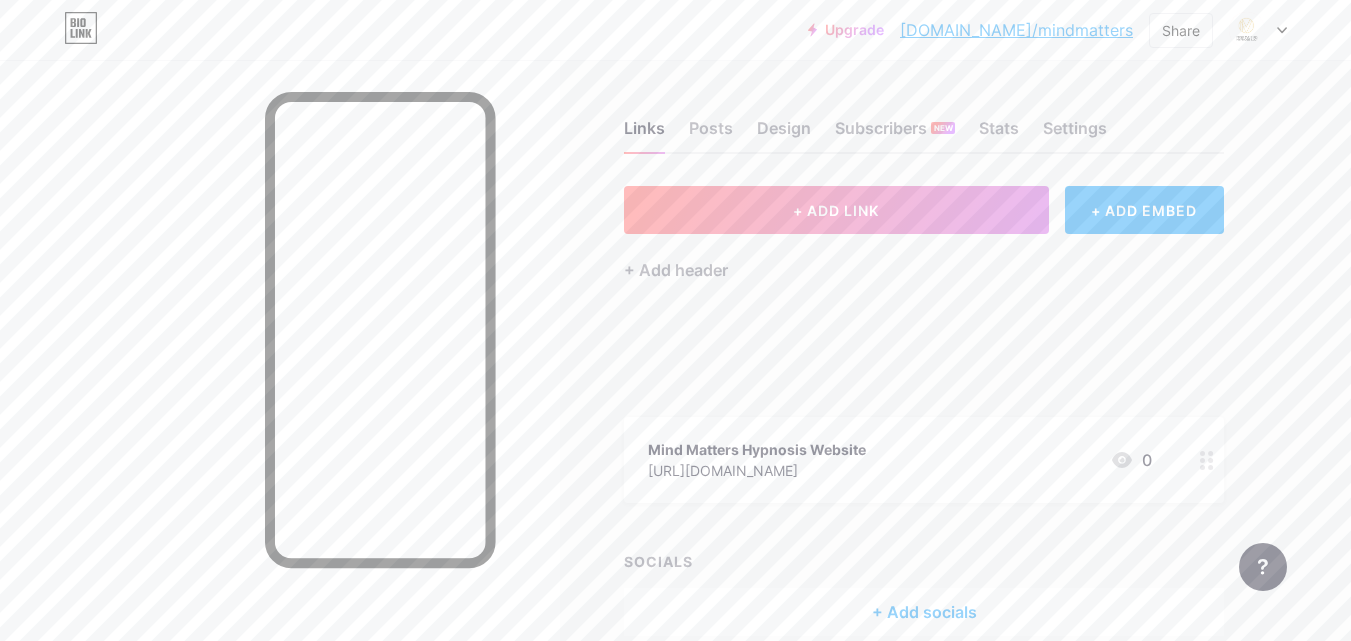type 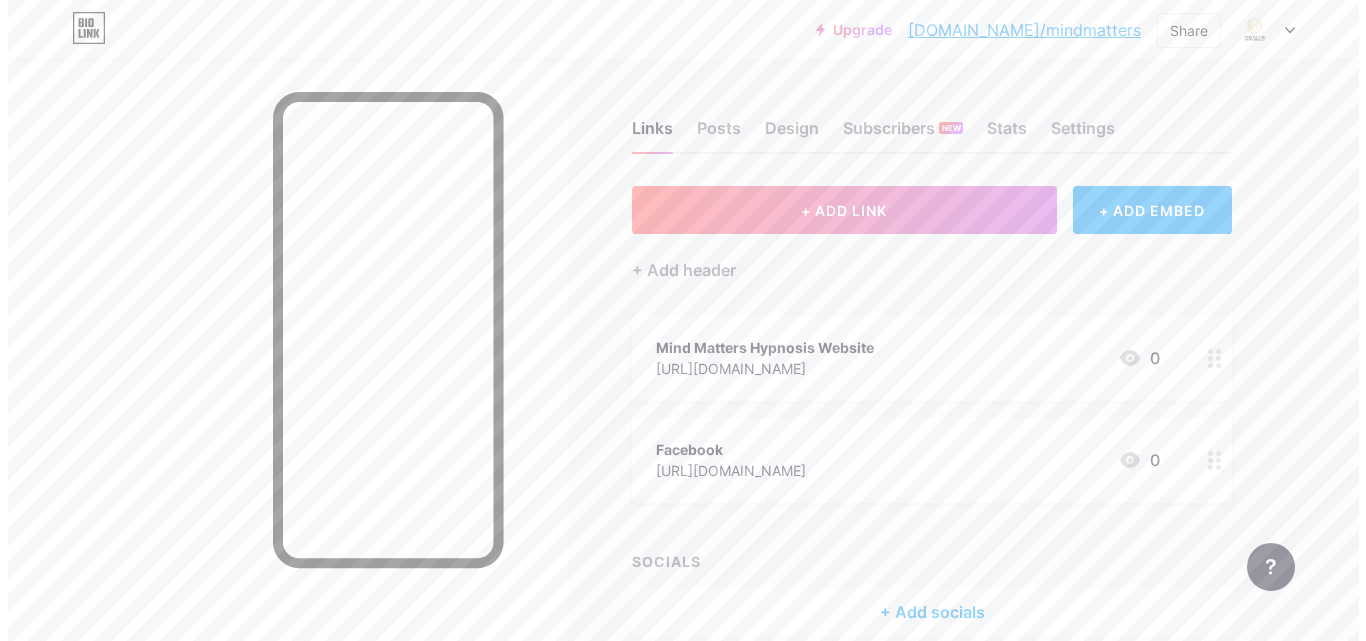 scroll, scrollTop: 1, scrollLeft: 0, axis: vertical 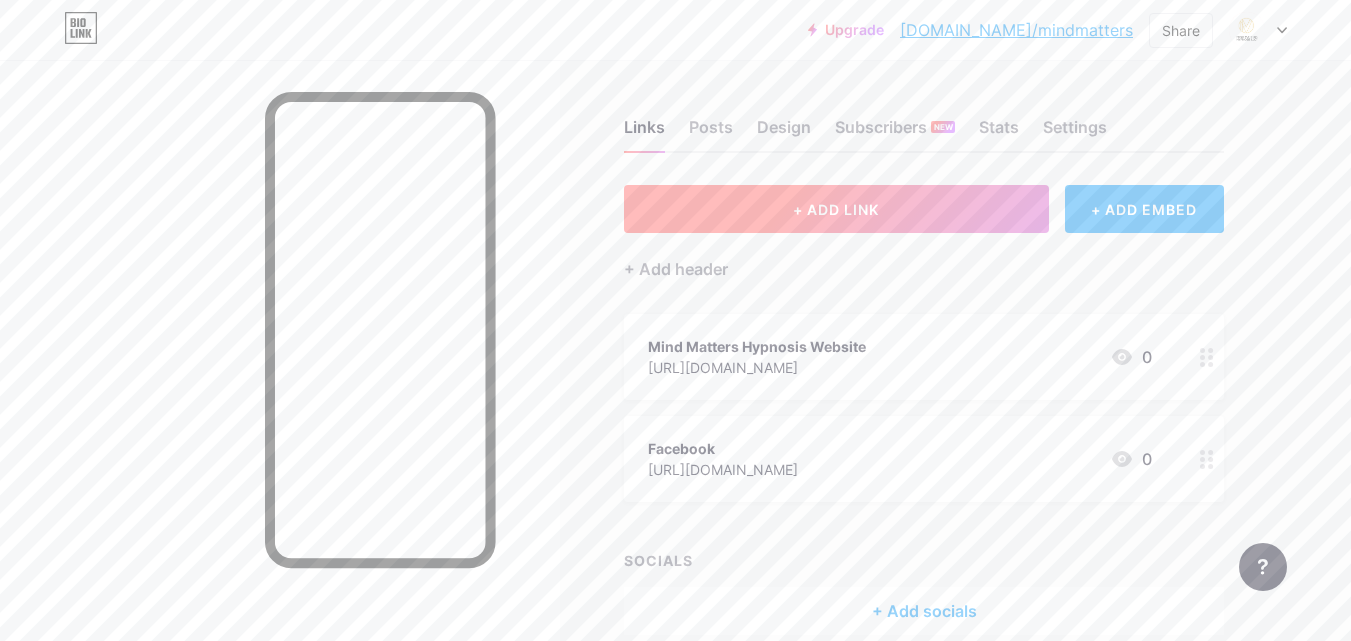 click on "+ ADD LINK" at bounding box center [836, 209] 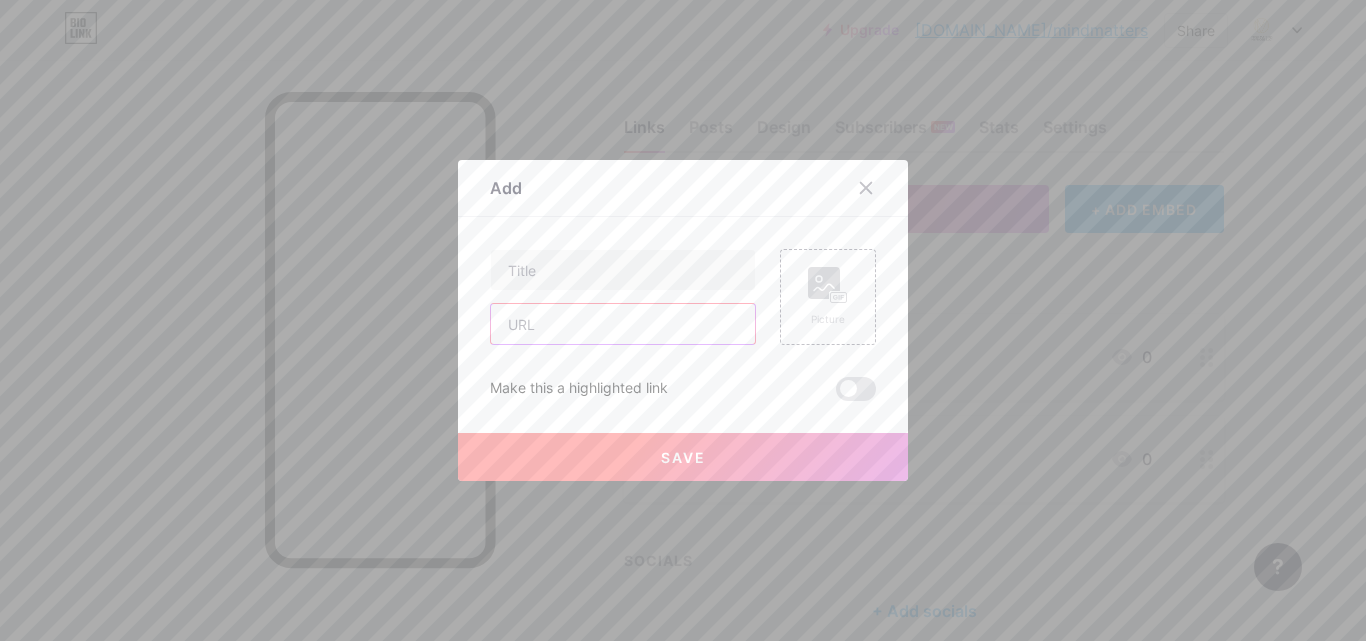 click at bounding box center (623, 324) 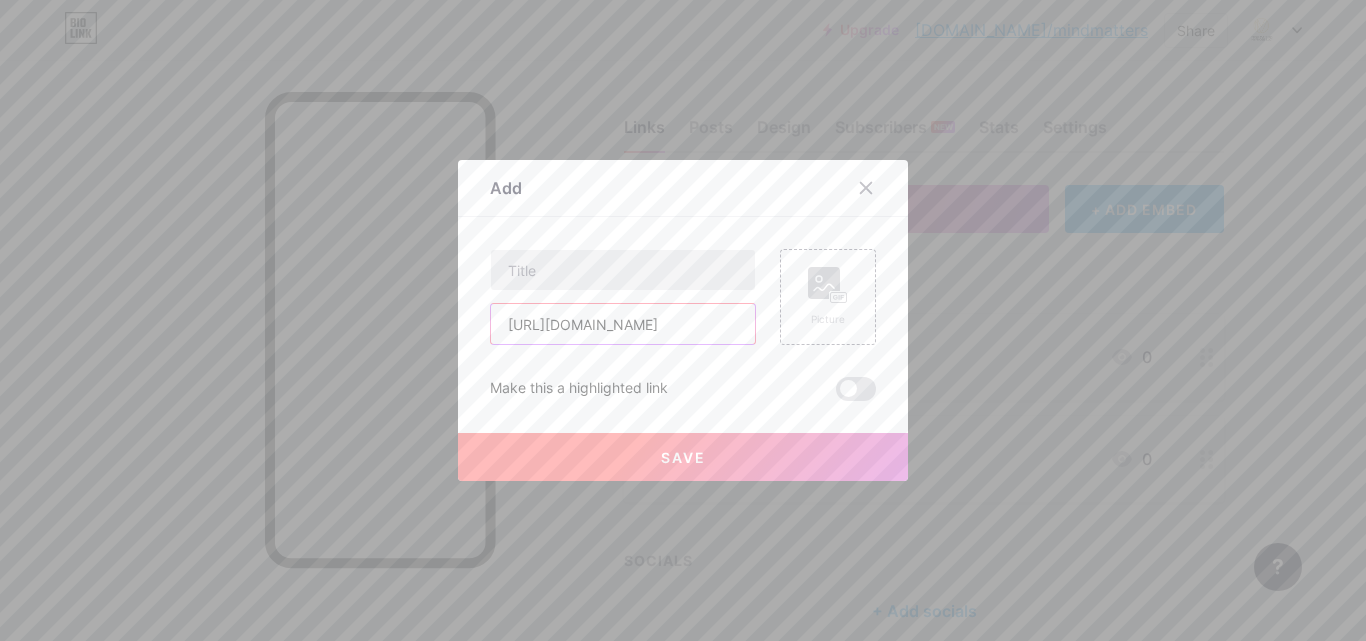 scroll, scrollTop: 0, scrollLeft: 105, axis: horizontal 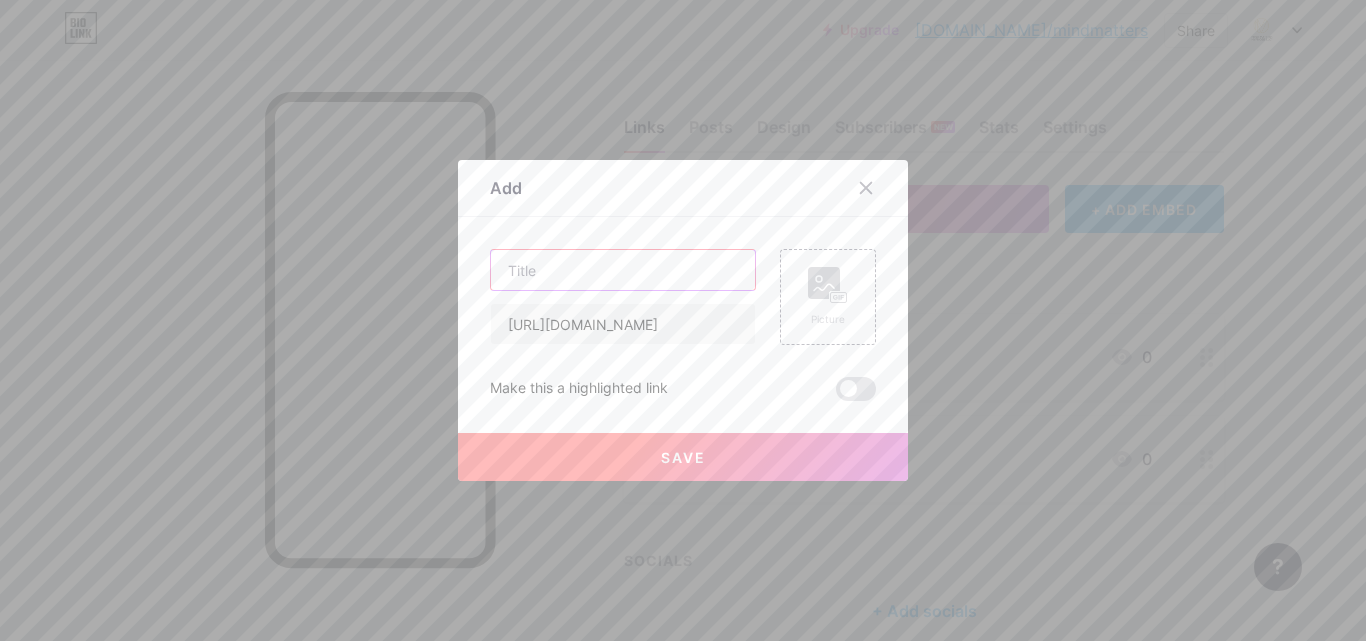 click at bounding box center [623, 270] 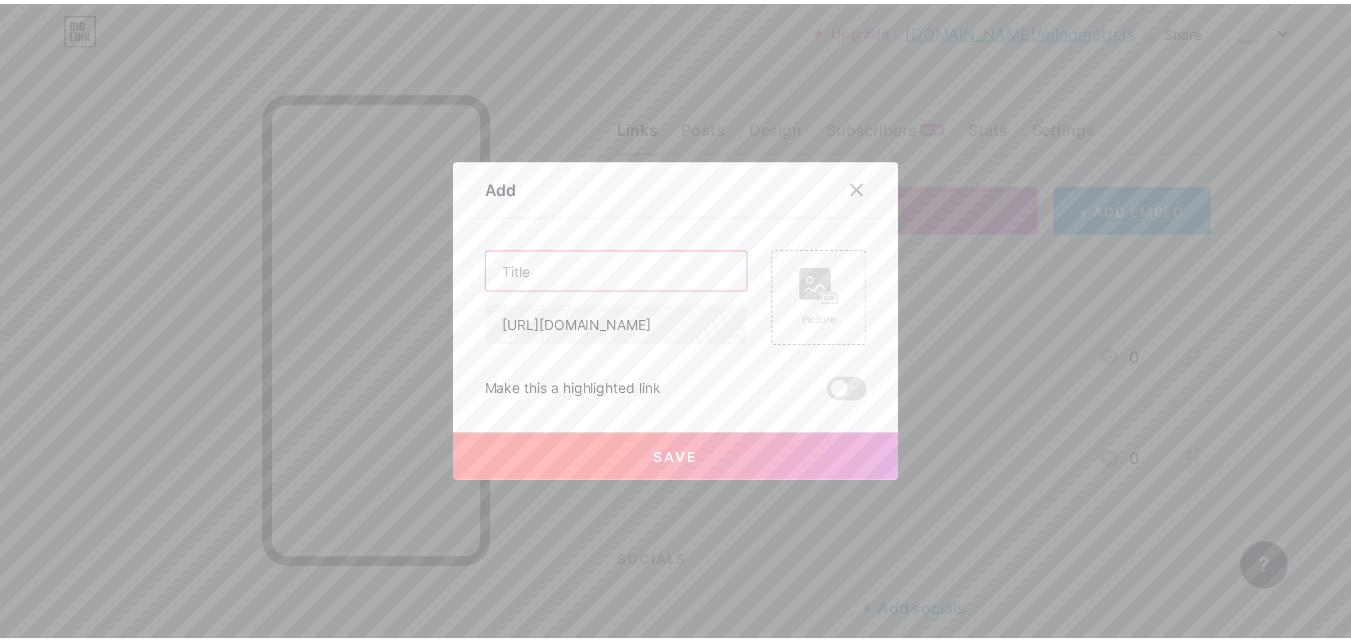 scroll, scrollTop: 0, scrollLeft: 0, axis: both 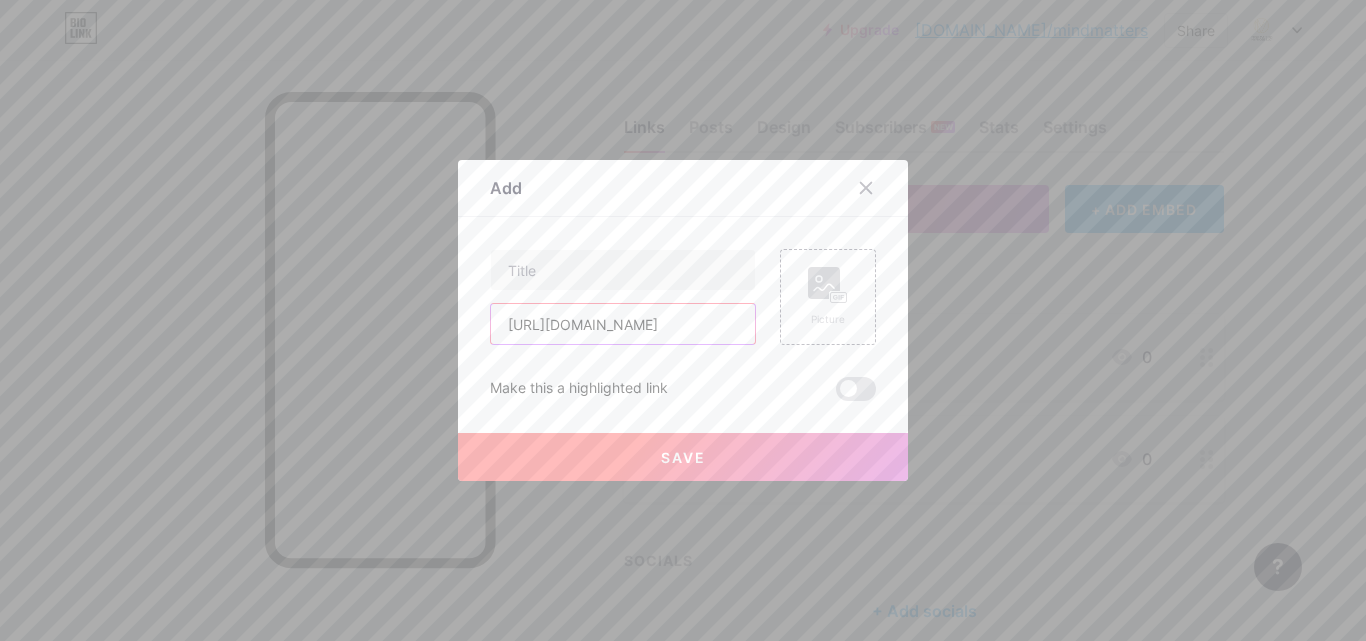 click on "[URL][DOMAIN_NAME]" at bounding box center (623, 324) 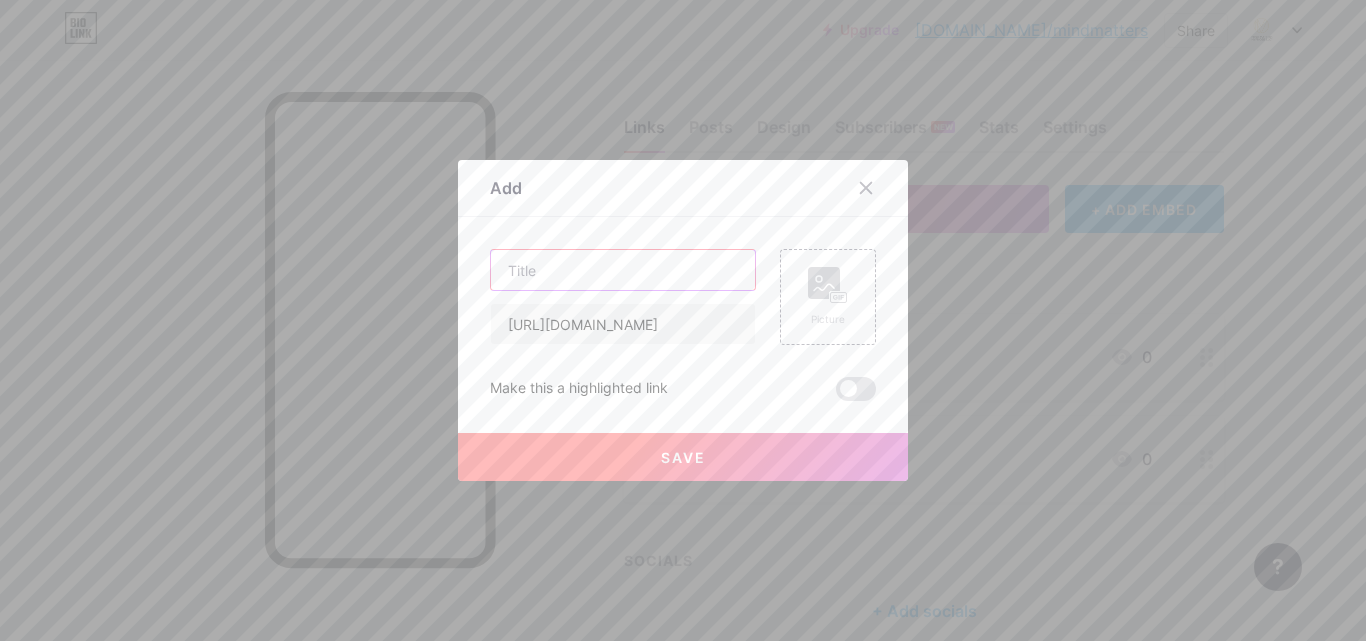 click at bounding box center (623, 270) 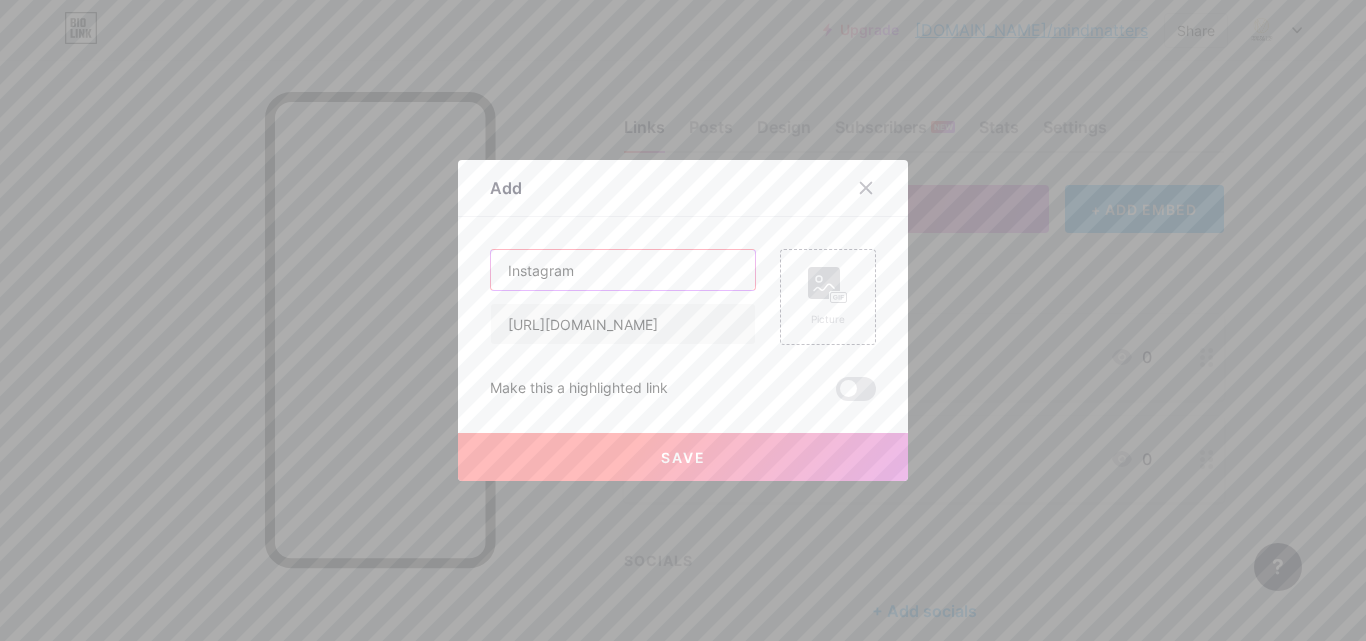 type on "Instagram" 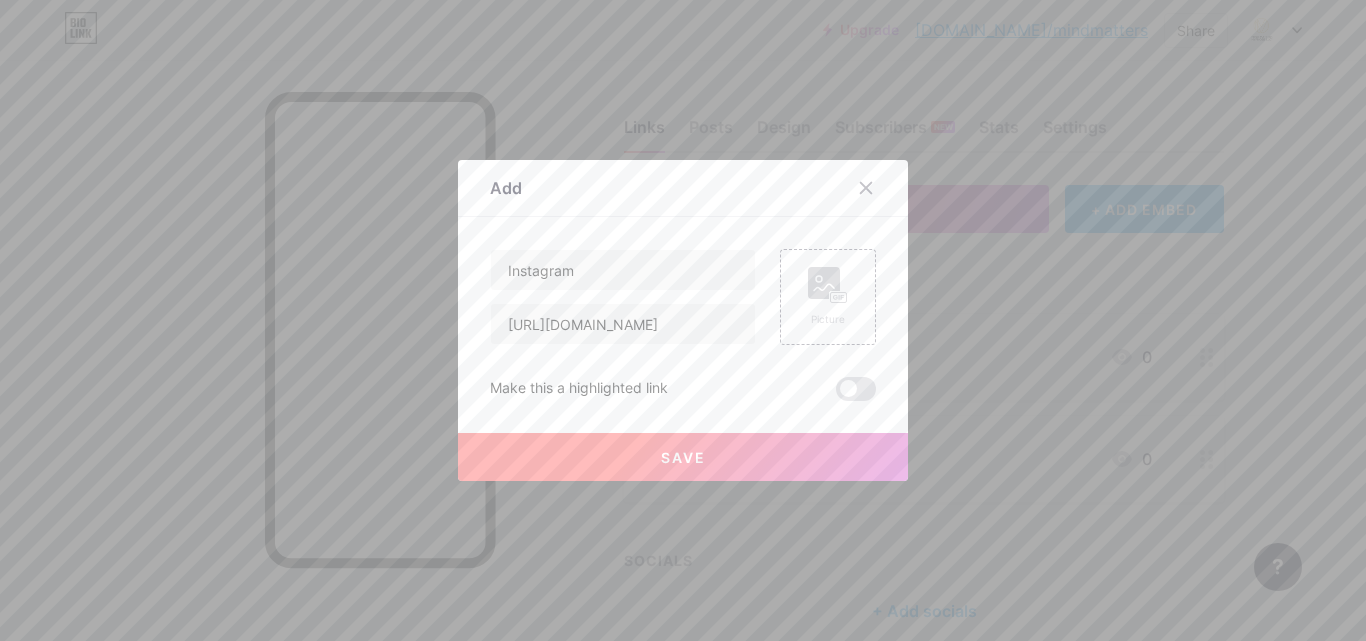 click on "Save" at bounding box center [683, 457] 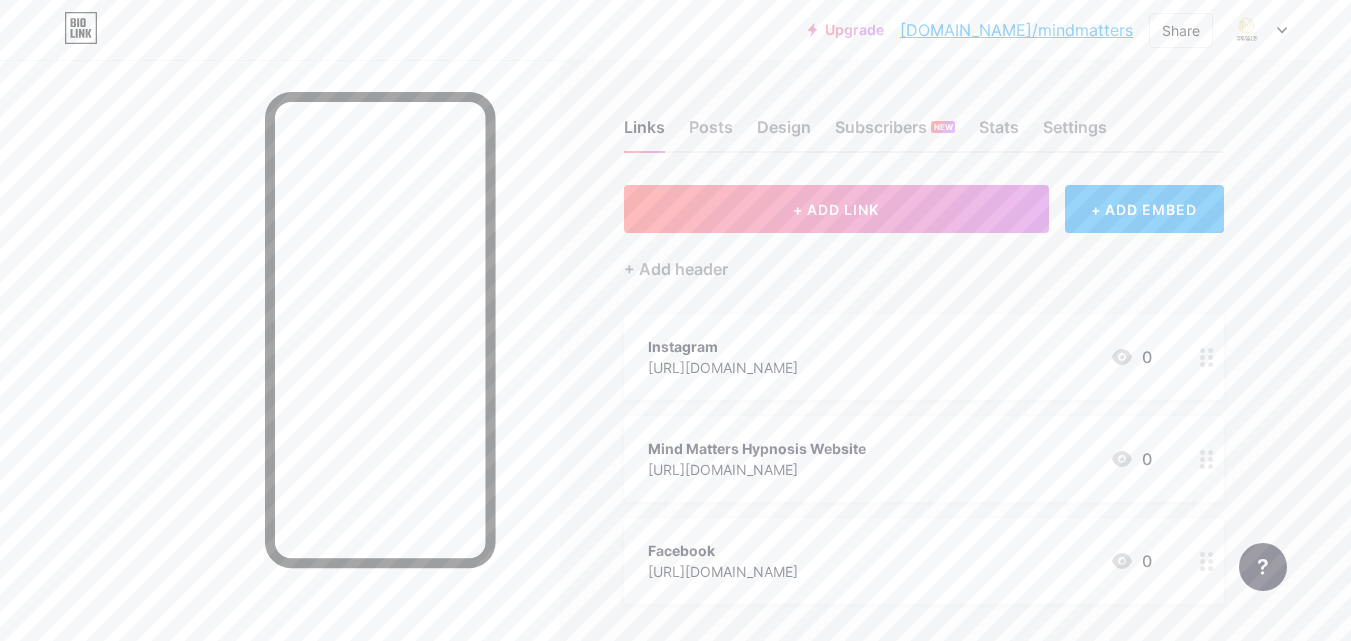 drag, startPoint x: 838, startPoint y: 355, endPoint x: 956, endPoint y: 452, distance: 152.75143 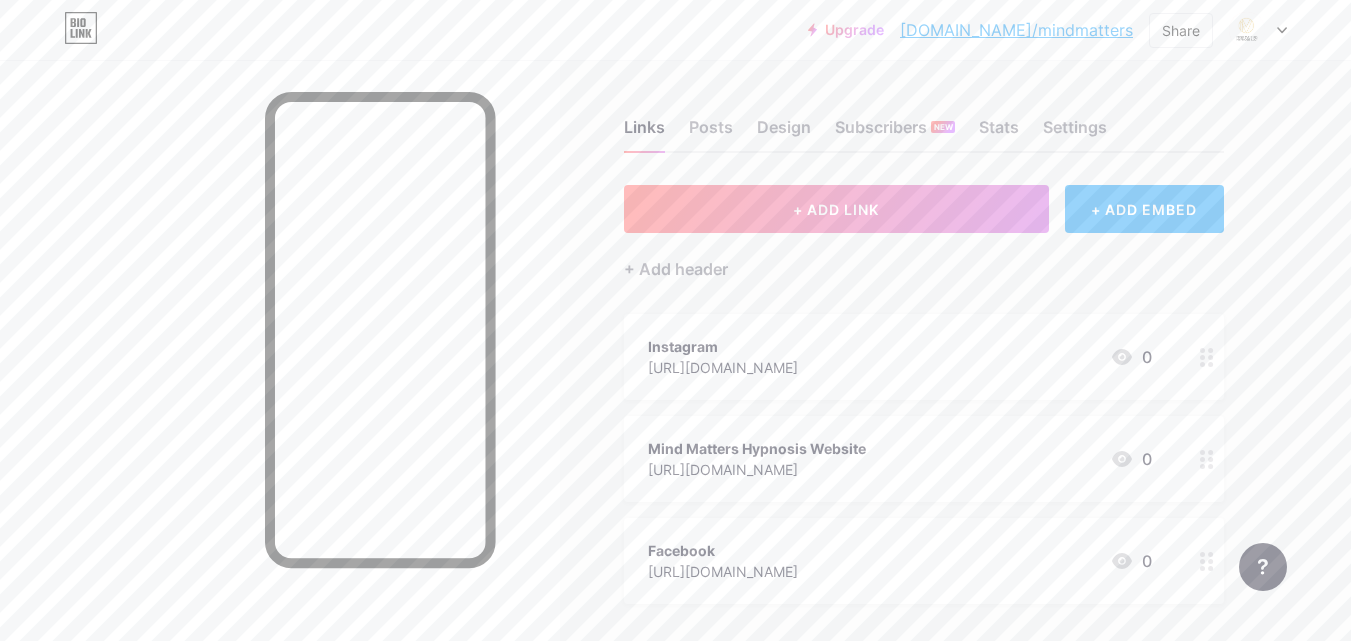 click on "Instagram
[URL][DOMAIN_NAME]
0
Mind Matters Hypnosis Website
[URL][DOMAIN_NAME]
0
Facebook
[URL][DOMAIN_NAME]
0" at bounding box center (924, 459) 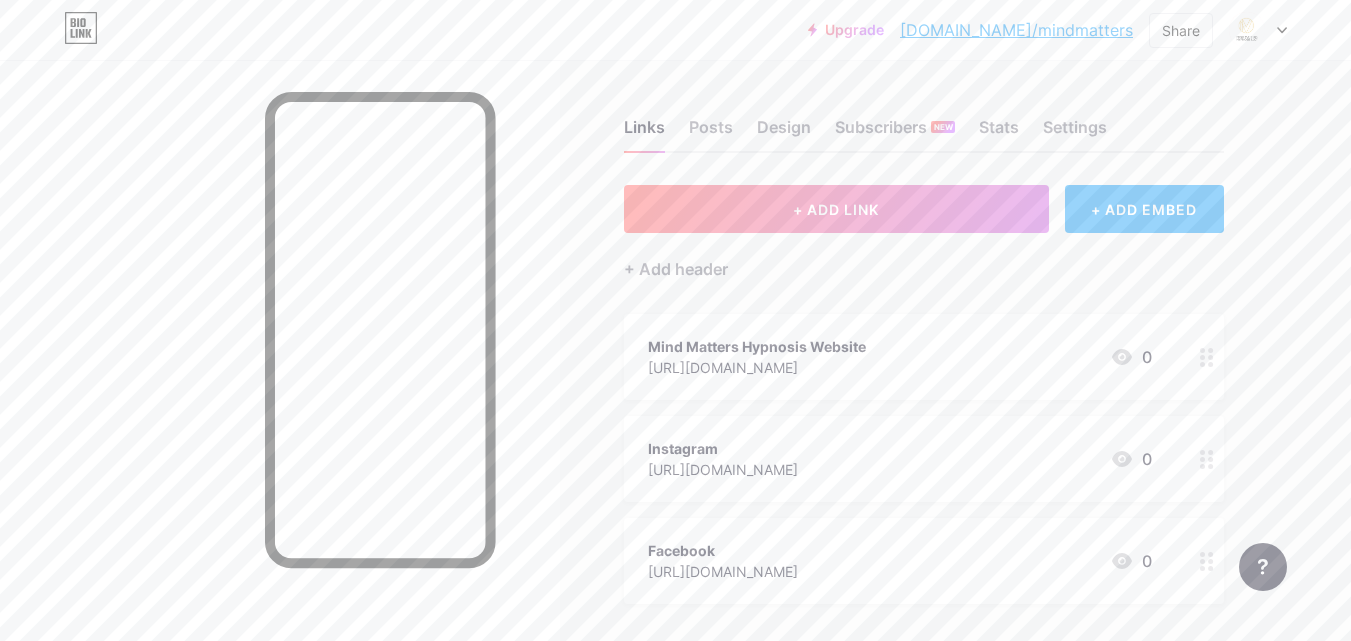 click on "Upgrade   [DOMAIN_NAME]/mindma...   [DOMAIN_NAME]/mindmatters   Share               Switch accounts     Mind Matters Hypnosis   [DOMAIN_NAME]/mindmatters       + Add a new page        Account settings   Logout   Link Copied
Links
Posts
Design
Subscribers
NEW
Stats
Settings       + ADD LINK     + ADD EMBED
+ Add header
Mind Matters Hypnosis Website
[URL][DOMAIN_NAME]
0
Instagram
[URL][DOMAIN_NAME]
0
Facebook
[URL][DOMAIN_NAME]
0
SOCIALS     + Add socials                       Feature requests             Help center         Contact support" at bounding box center [675, 418] 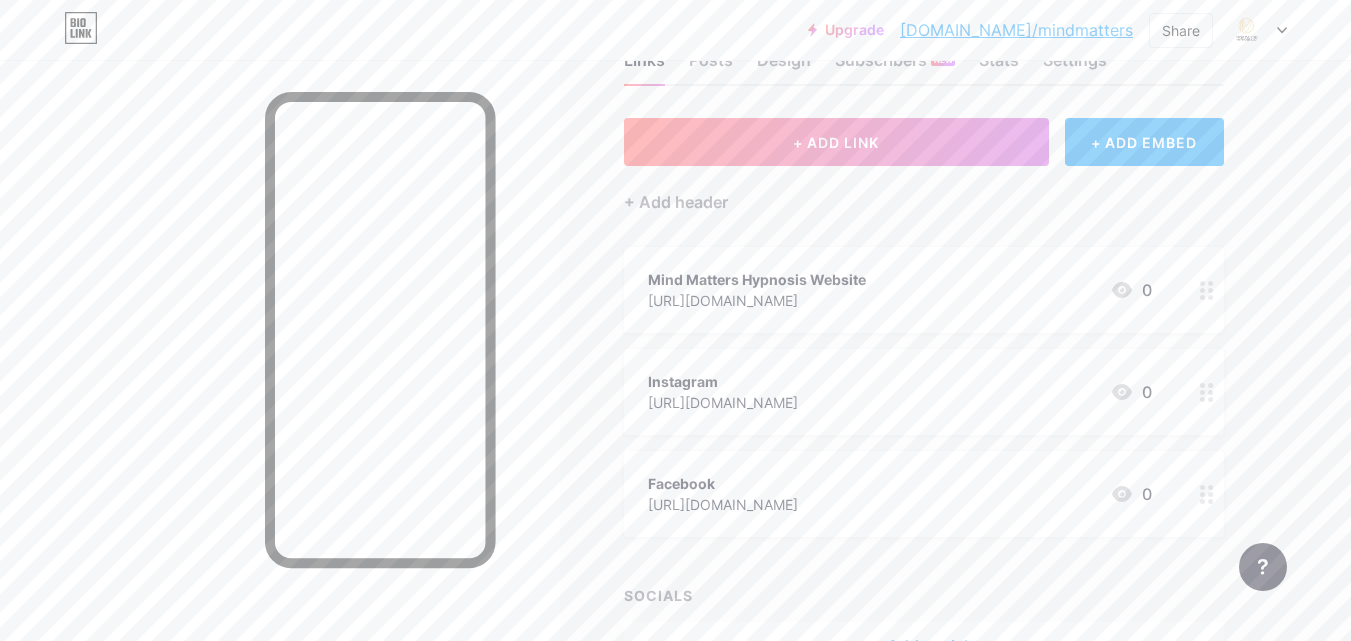 scroll, scrollTop: 120, scrollLeft: 0, axis: vertical 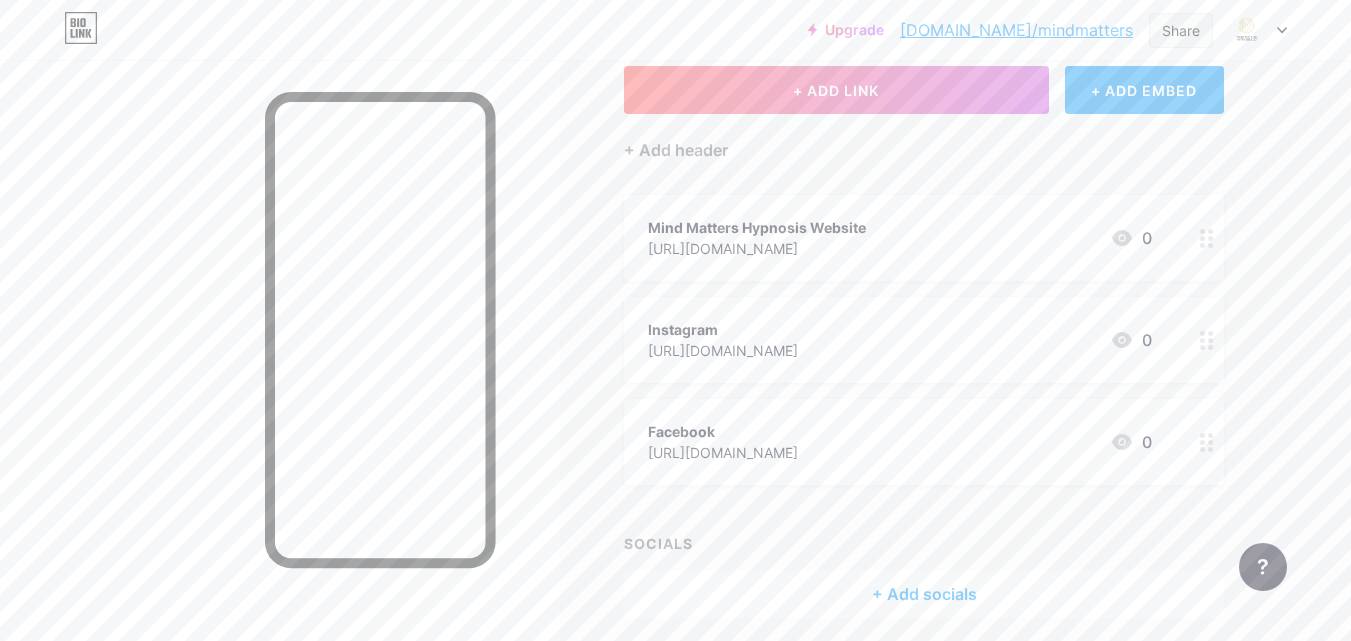 click on "Share" at bounding box center (1181, 30) 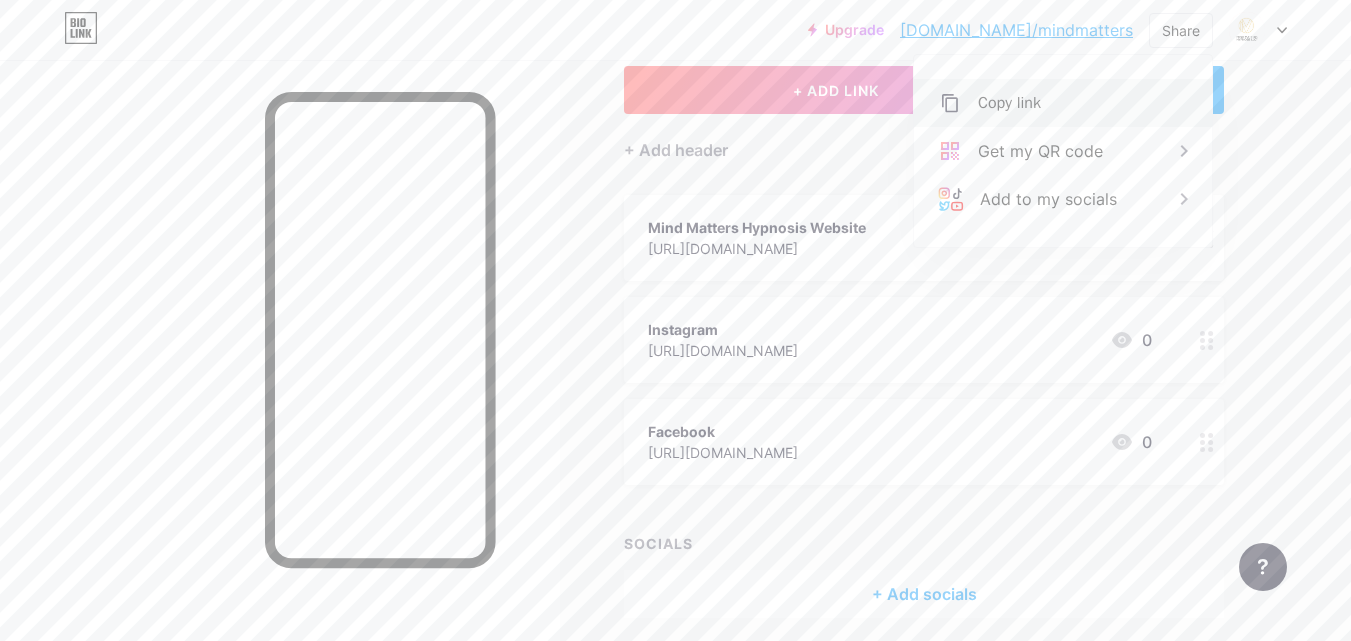 click on "Copy link" at bounding box center [1009, 103] 